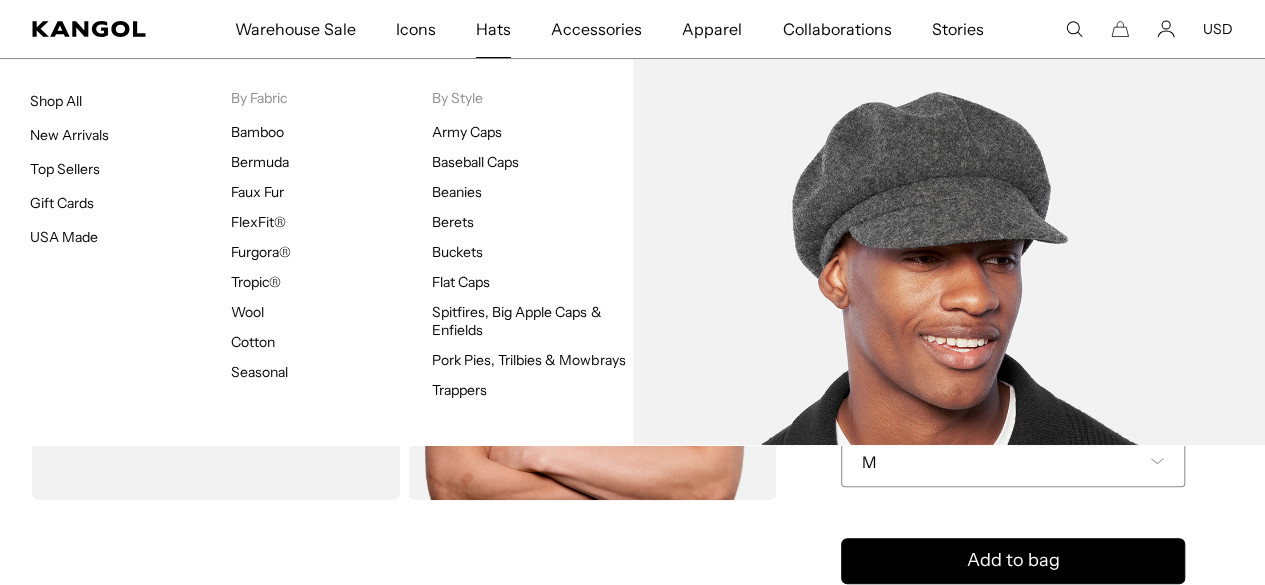 scroll, scrollTop: 0, scrollLeft: 0, axis: both 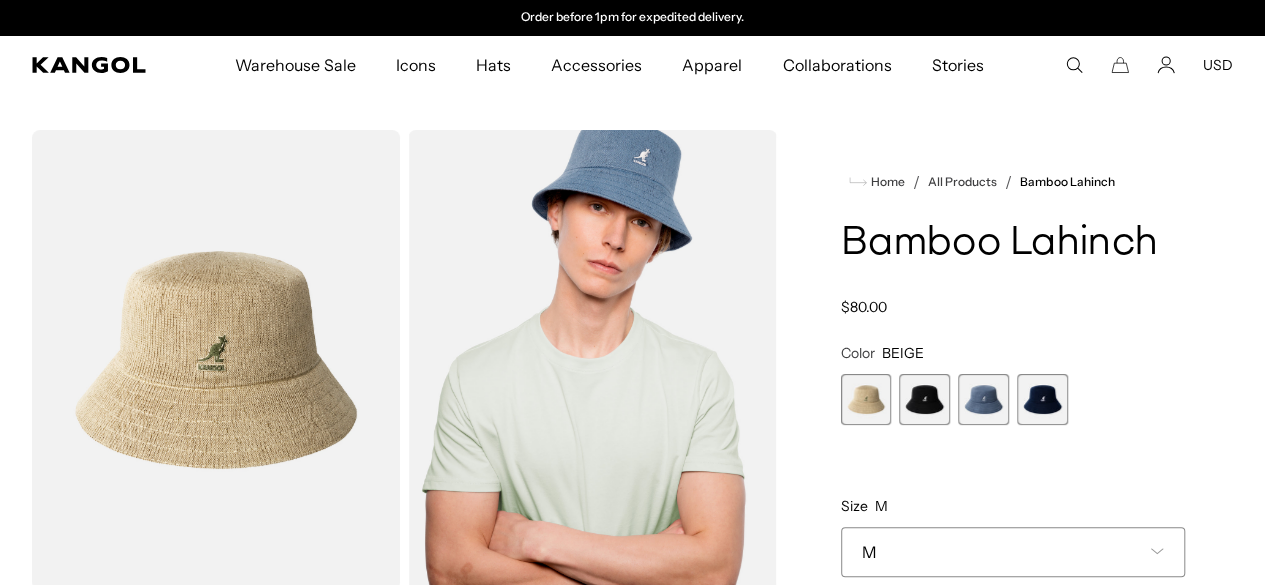 click on "Hats" at bounding box center [493, 65] 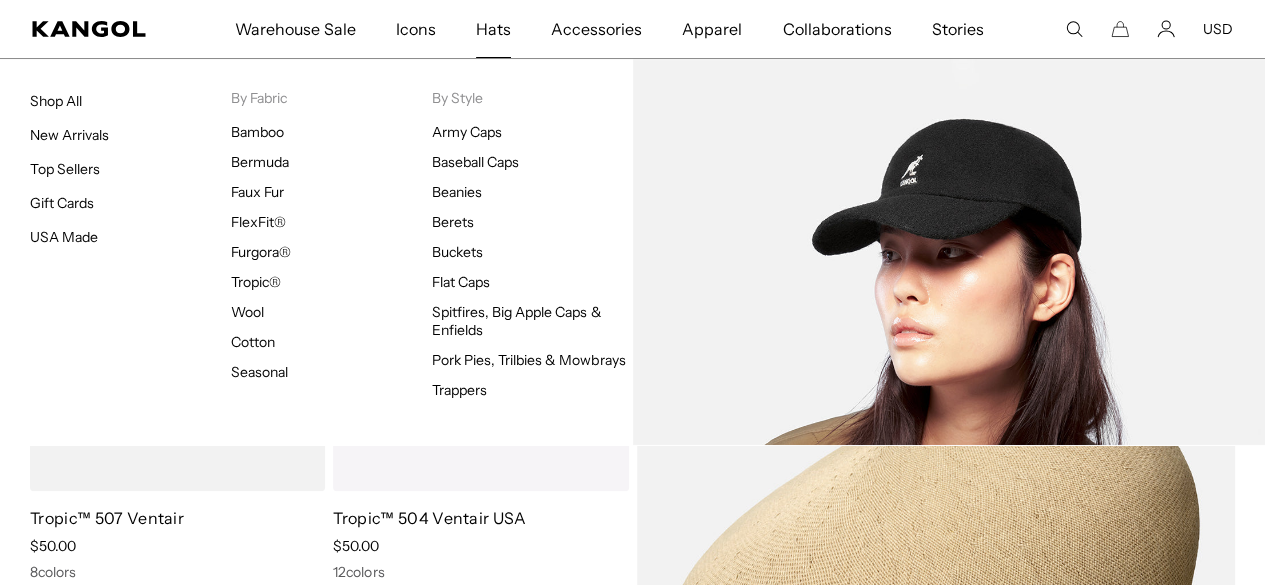 scroll, scrollTop: 0, scrollLeft: 0, axis: both 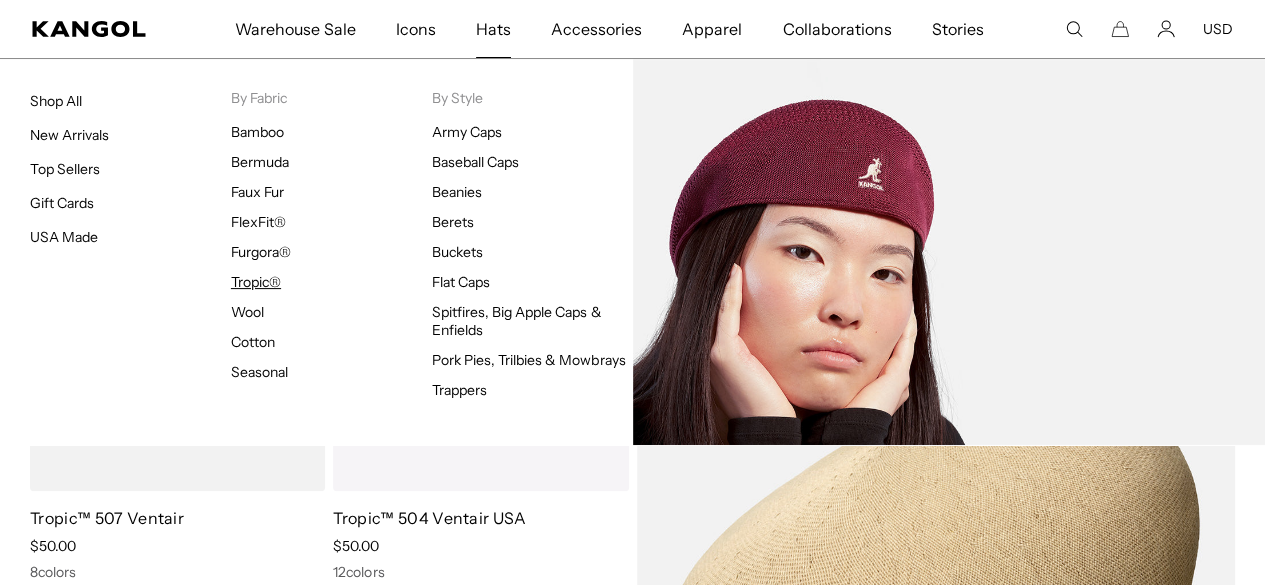 click on "Tropic®" at bounding box center [256, 282] 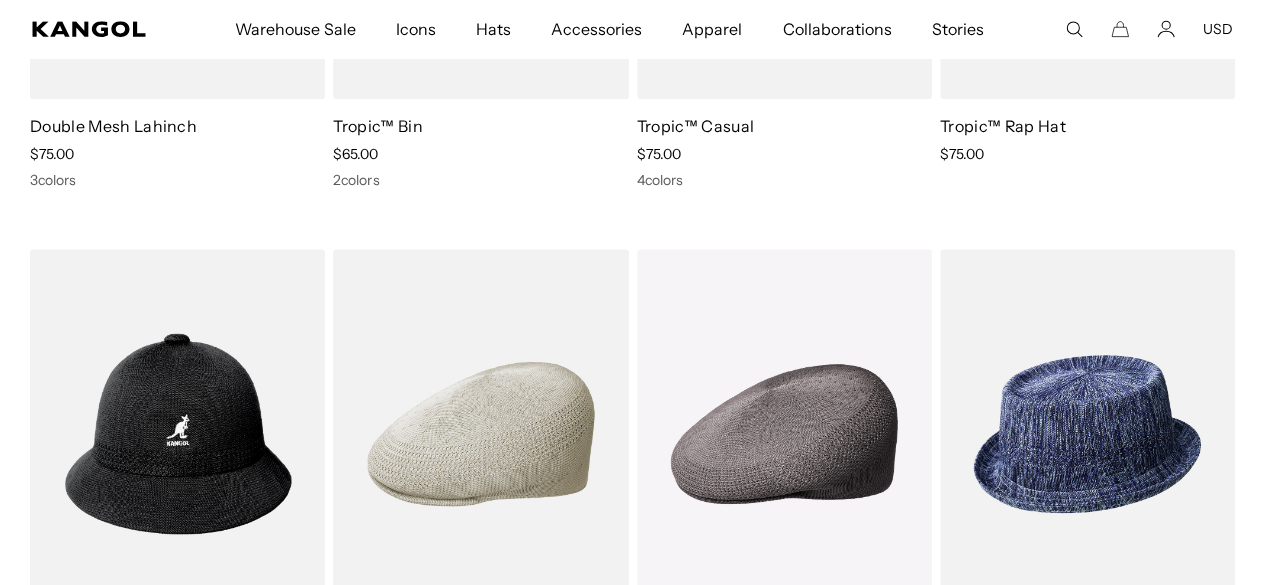 scroll, scrollTop: 900, scrollLeft: 0, axis: vertical 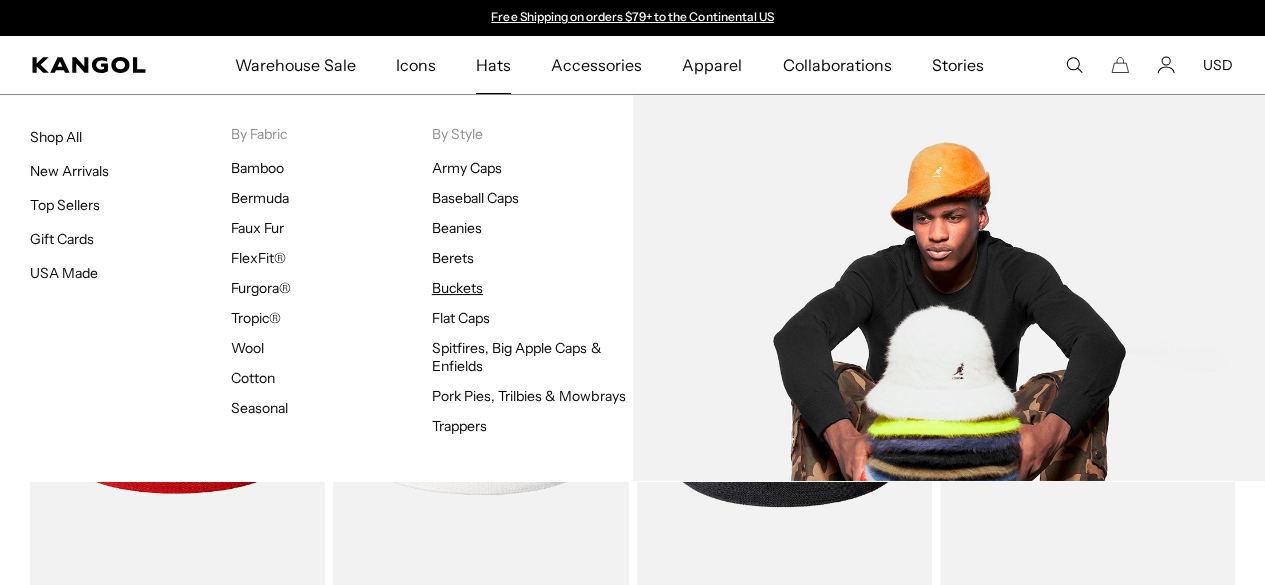 click on "Buckets" at bounding box center [457, 288] 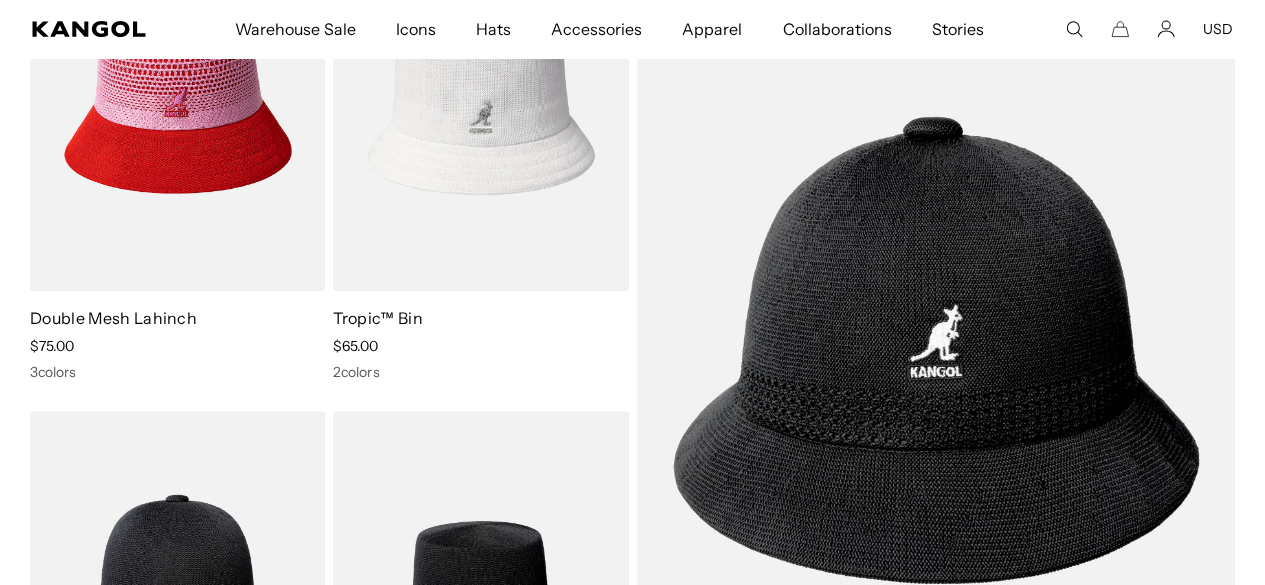 scroll, scrollTop: 0, scrollLeft: 0, axis: both 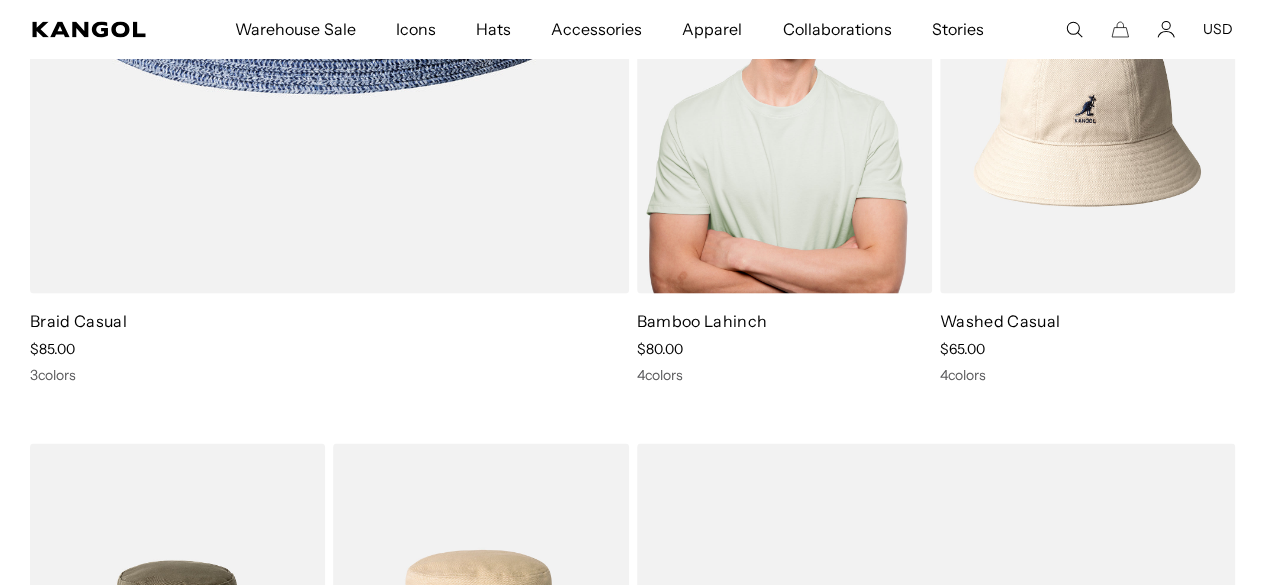 click on "4  colors" at bounding box center [784, 374] 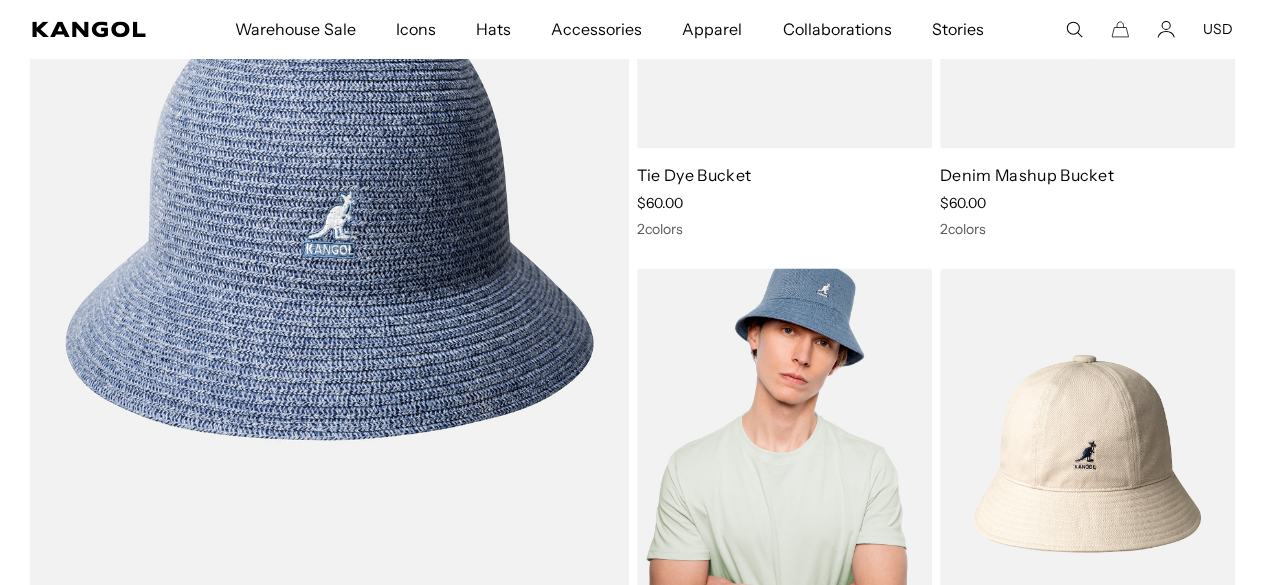 scroll, scrollTop: 0, scrollLeft: 412, axis: horizontal 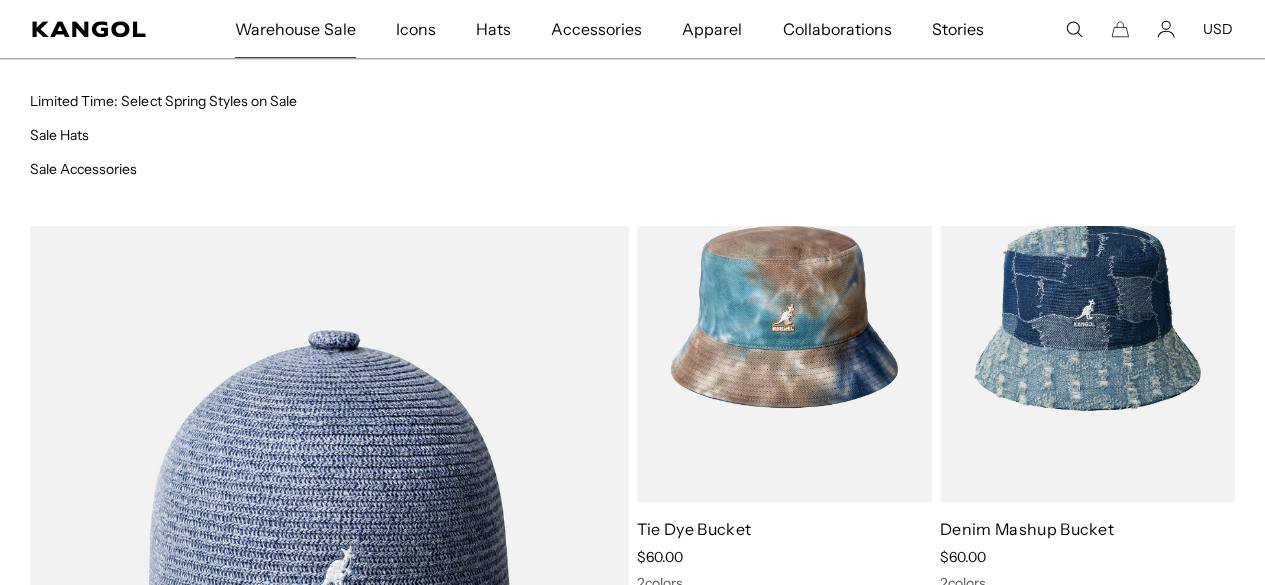 click on "Warehouse Sale" at bounding box center (295, 29) 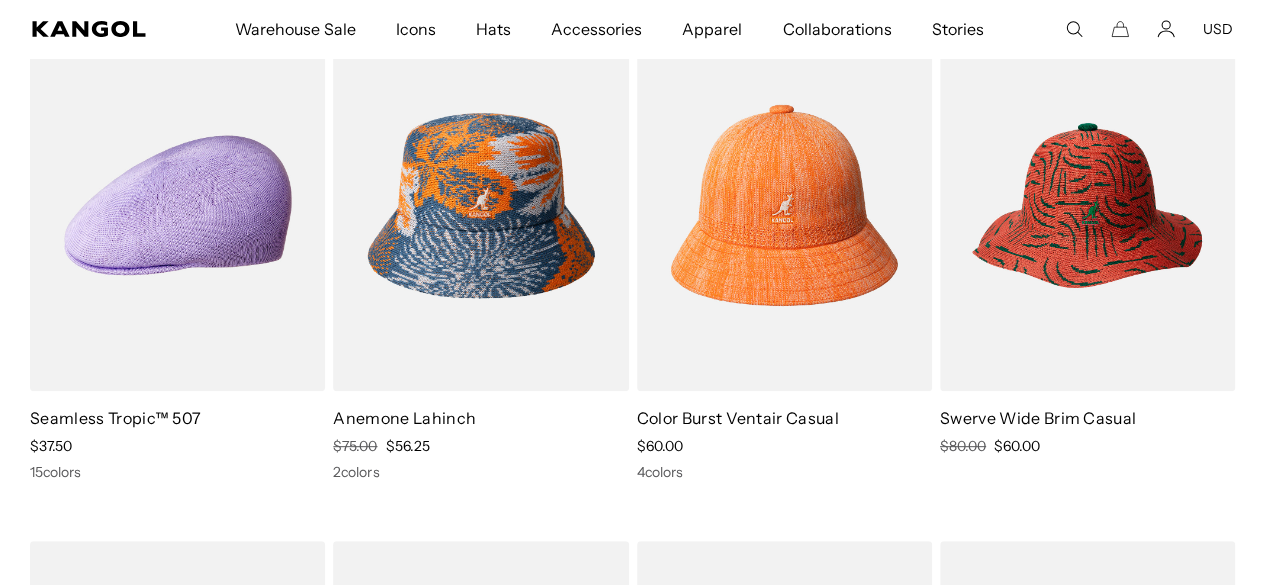 scroll, scrollTop: 200, scrollLeft: 0, axis: vertical 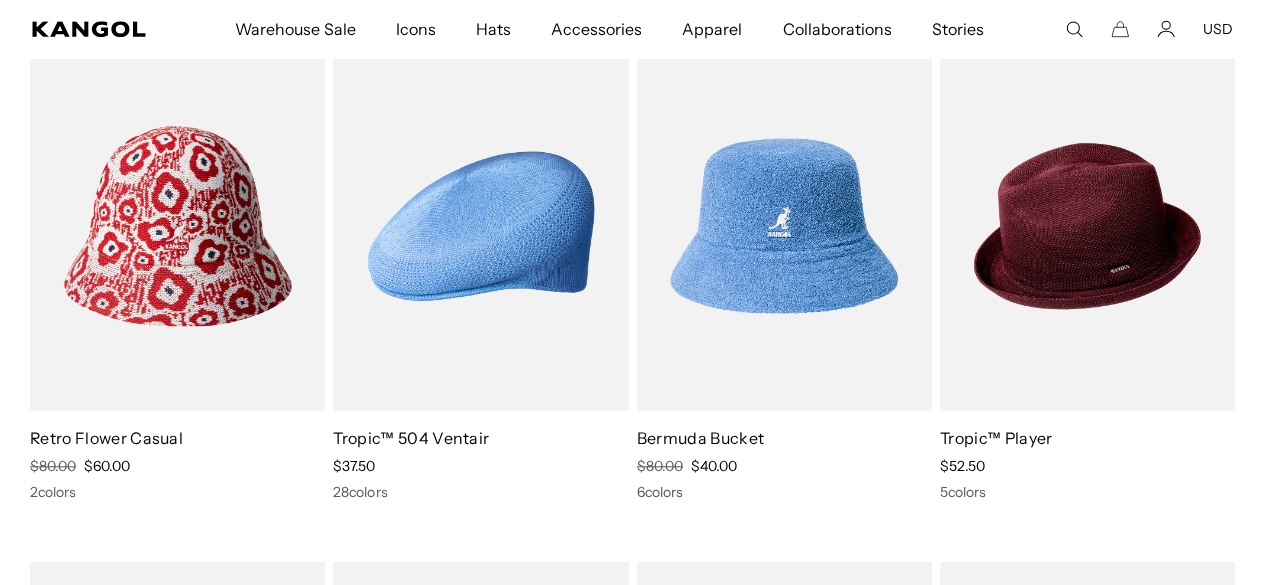 click at bounding box center [784, 226] 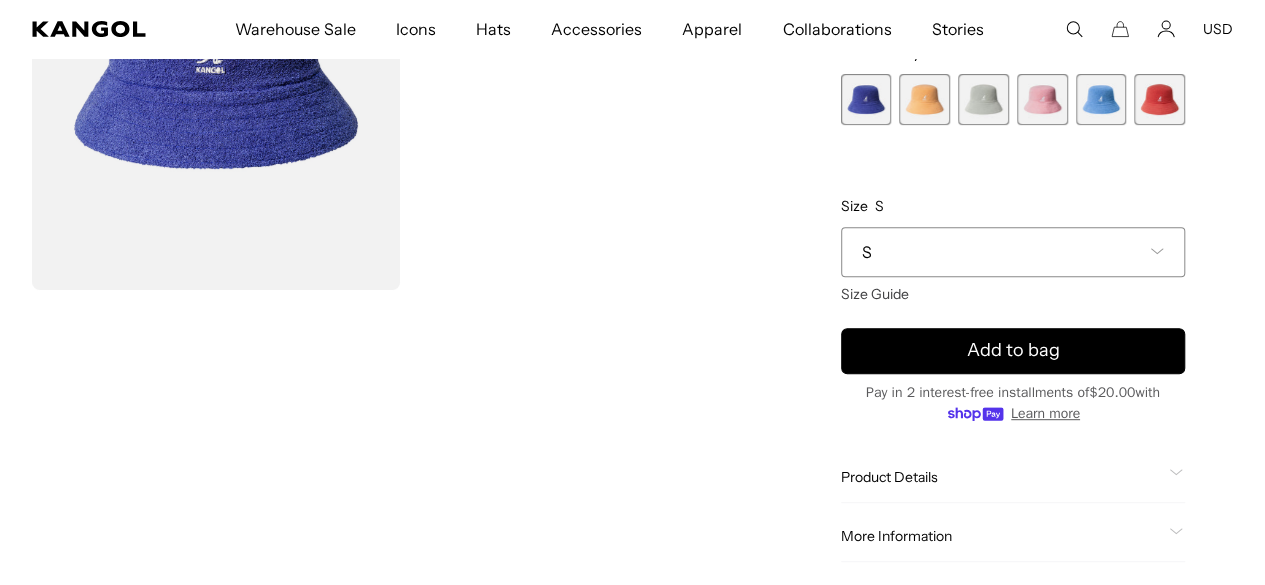 scroll, scrollTop: 0, scrollLeft: 0, axis: both 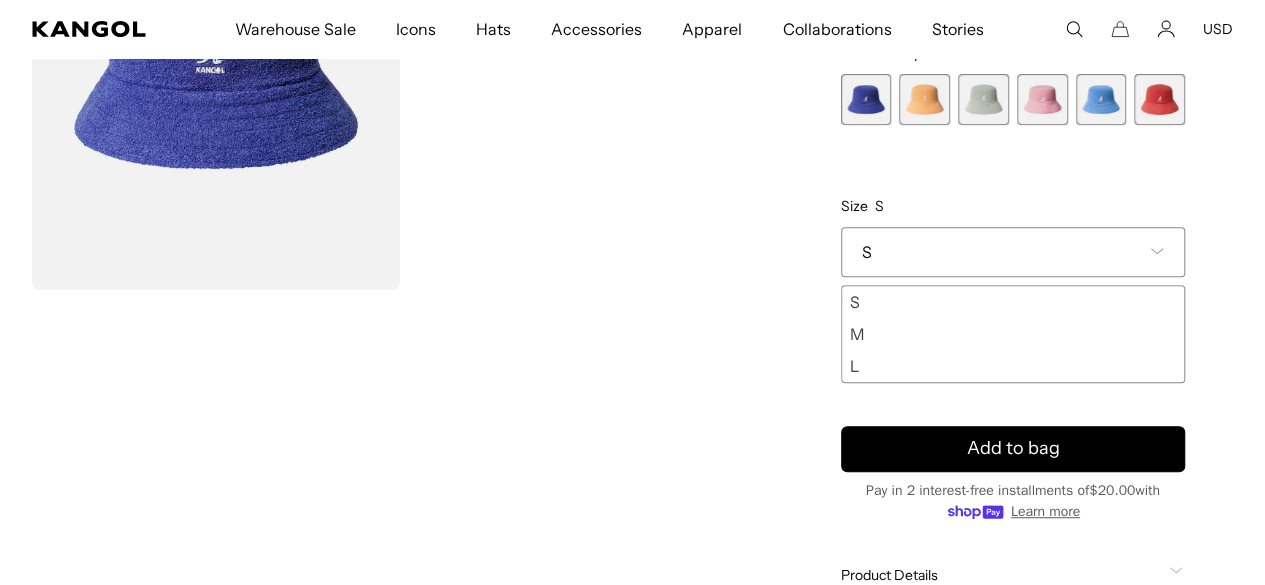 click on "L" at bounding box center [1013, 366] 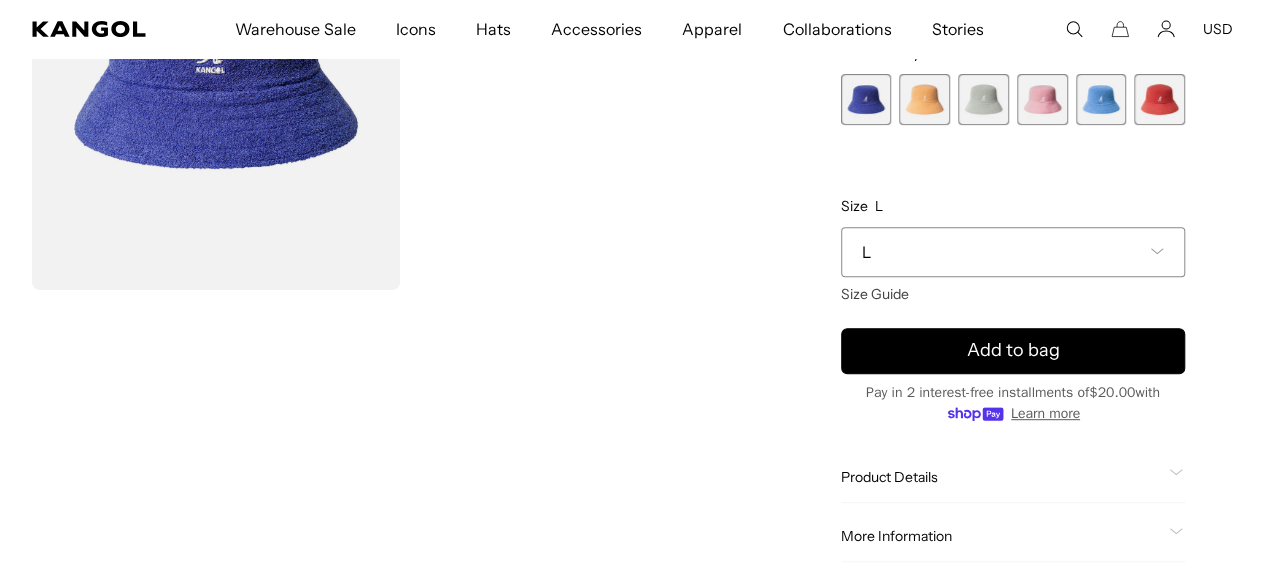 scroll, scrollTop: 200, scrollLeft: 0, axis: vertical 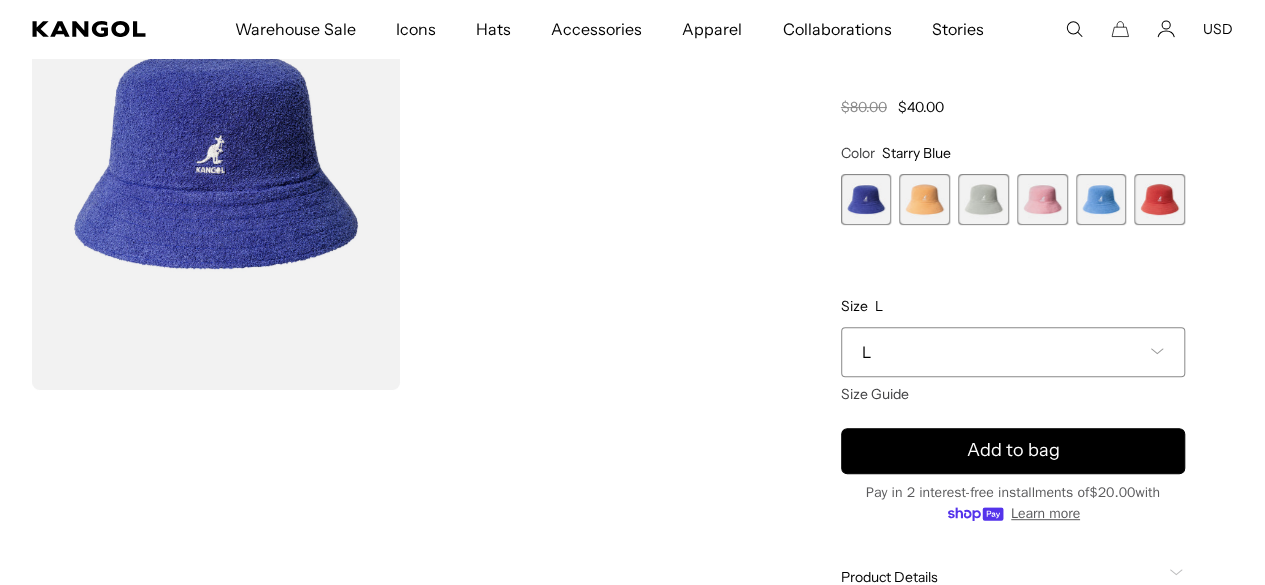 click at bounding box center (983, 199) 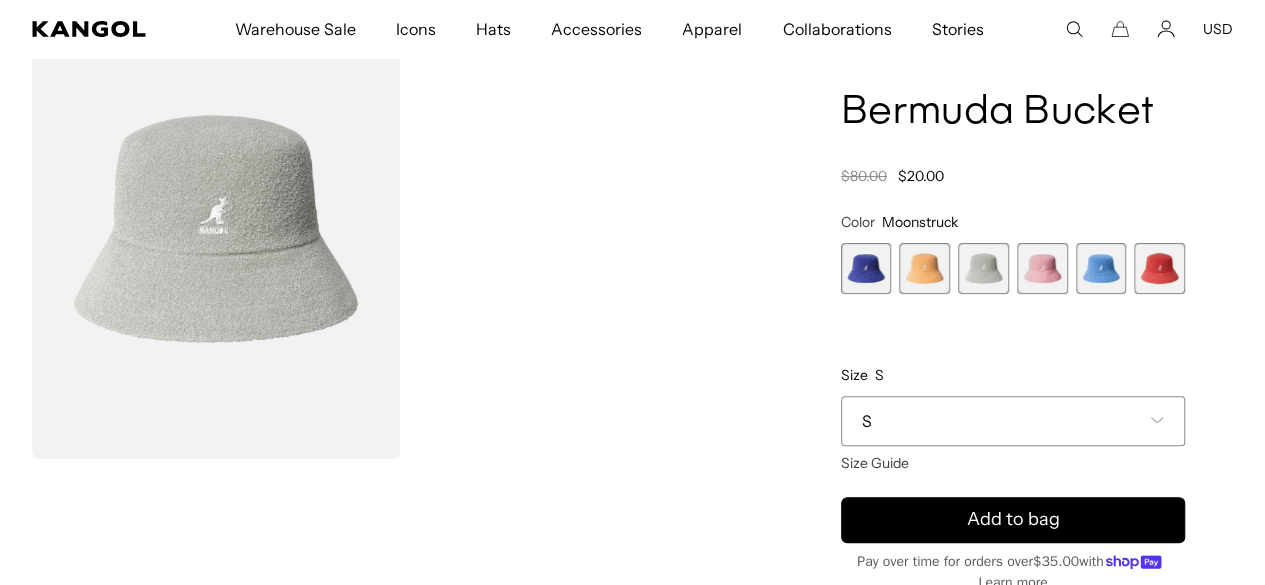 scroll, scrollTop: 100, scrollLeft: 0, axis: vertical 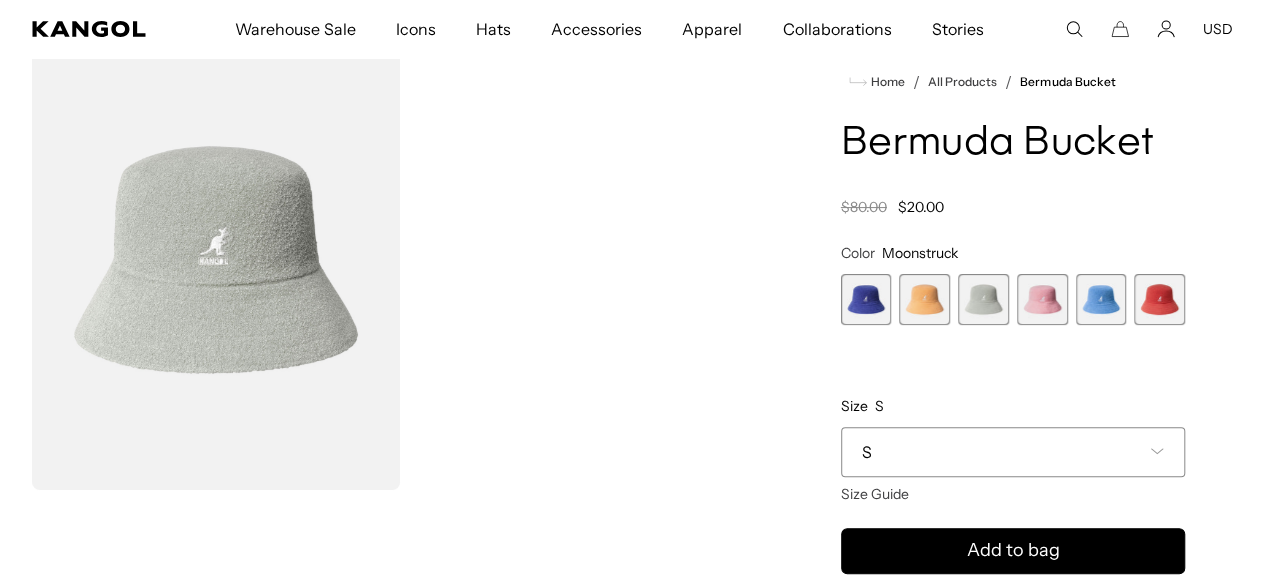click at bounding box center (1042, 299) 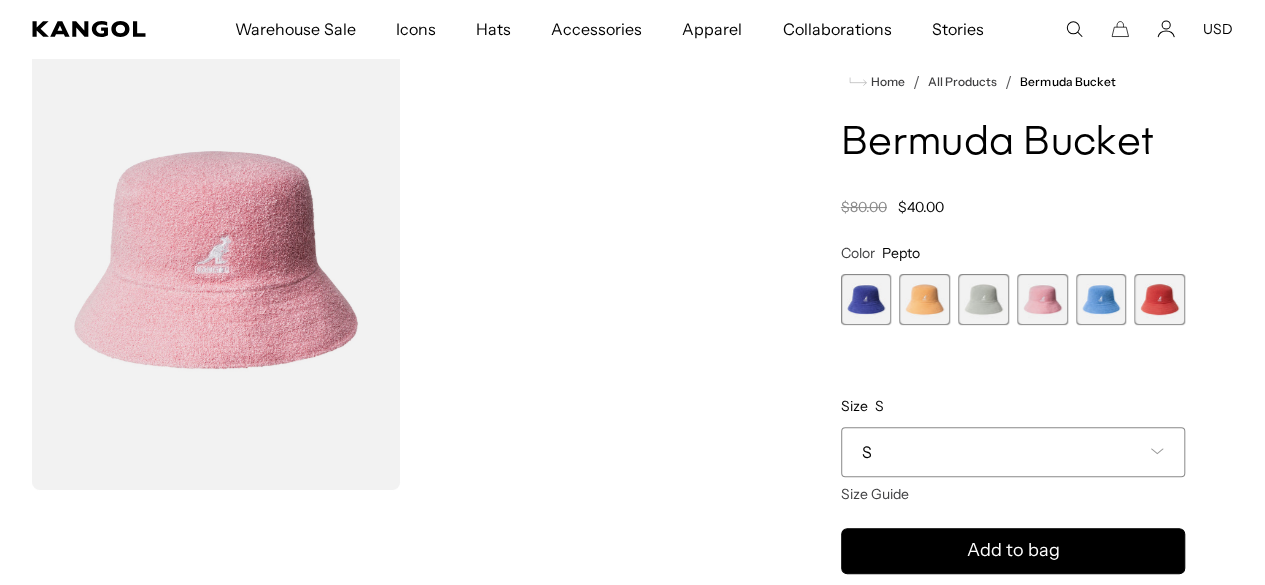scroll, scrollTop: 0, scrollLeft: 0, axis: both 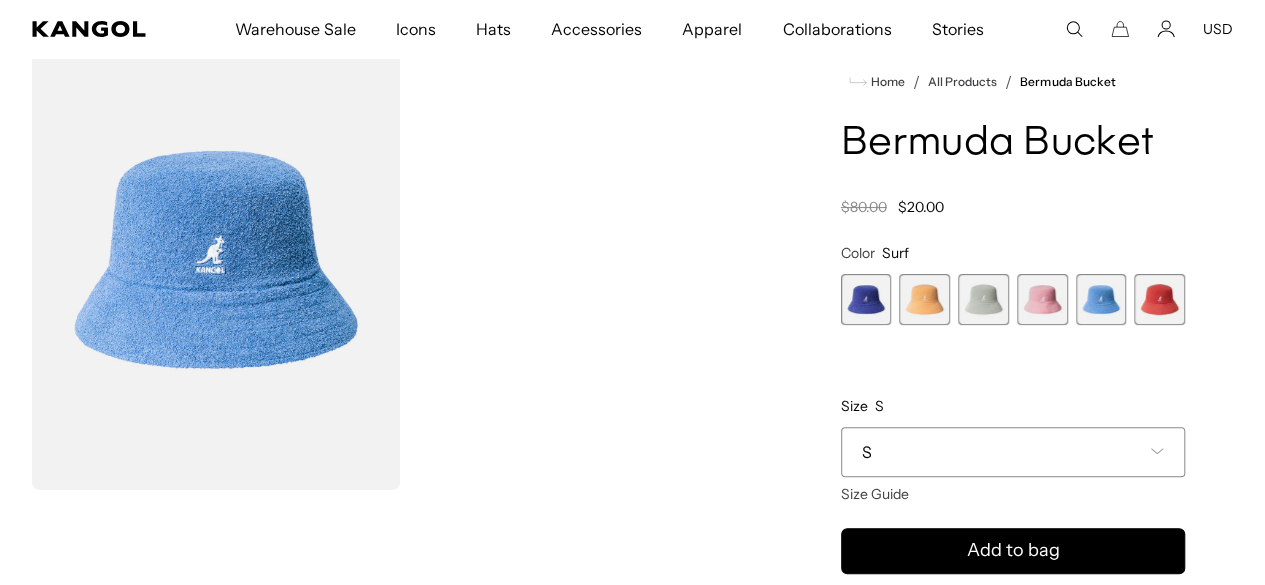 click at bounding box center (1159, 299) 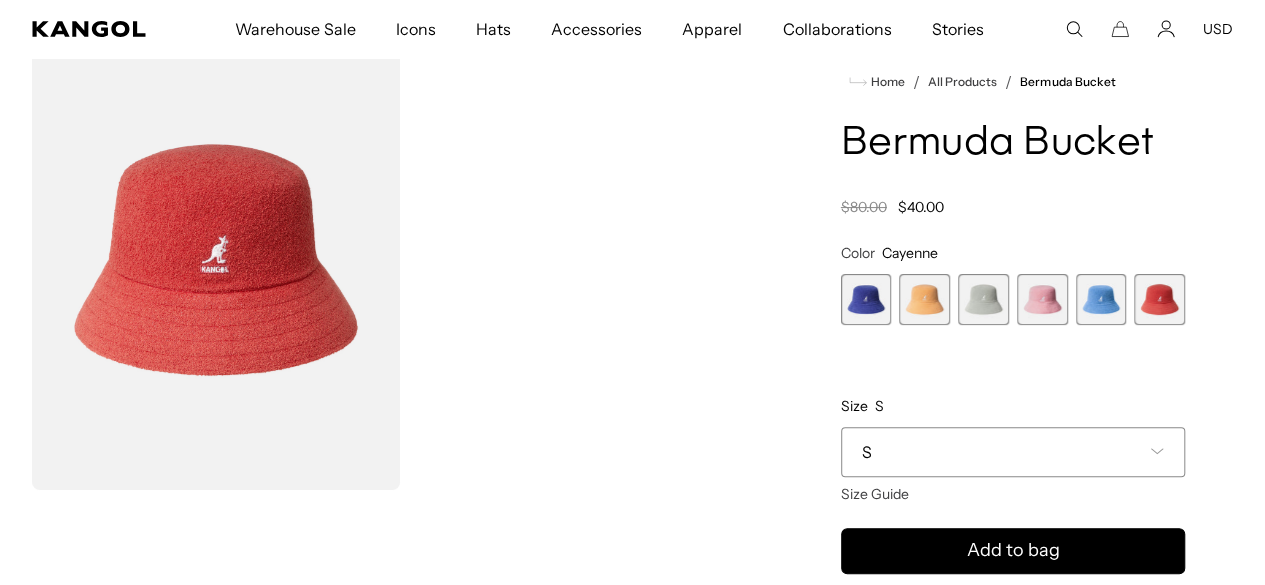 scroll, scrollTop: 0, scrollLeft: 412, axis: horizontal 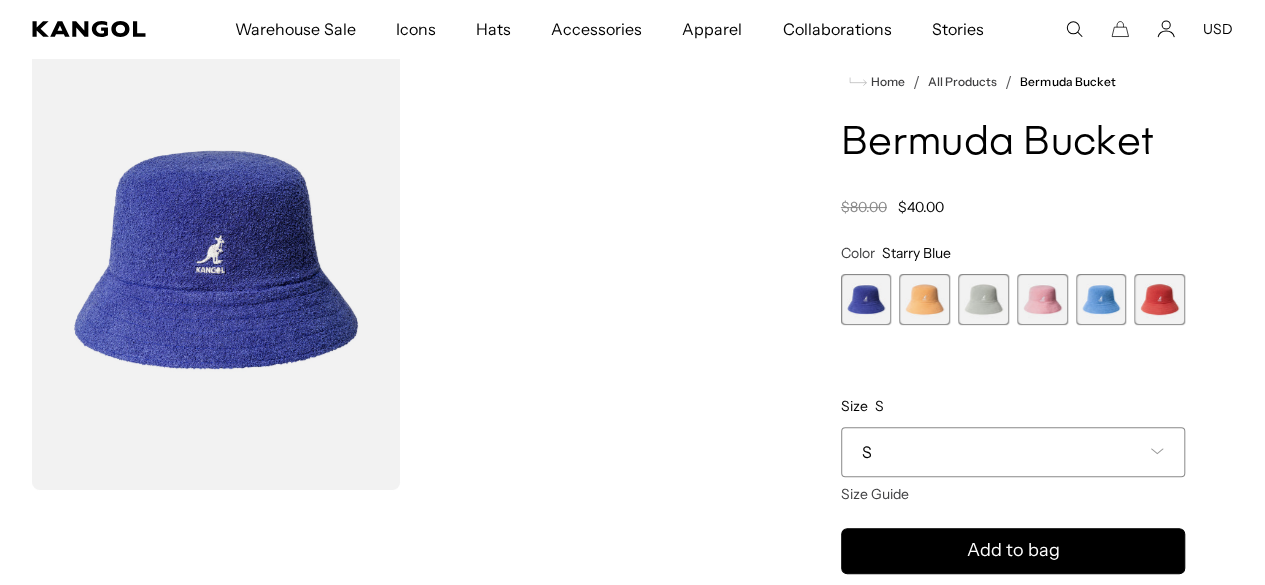 click at bounding box center (924, 299) 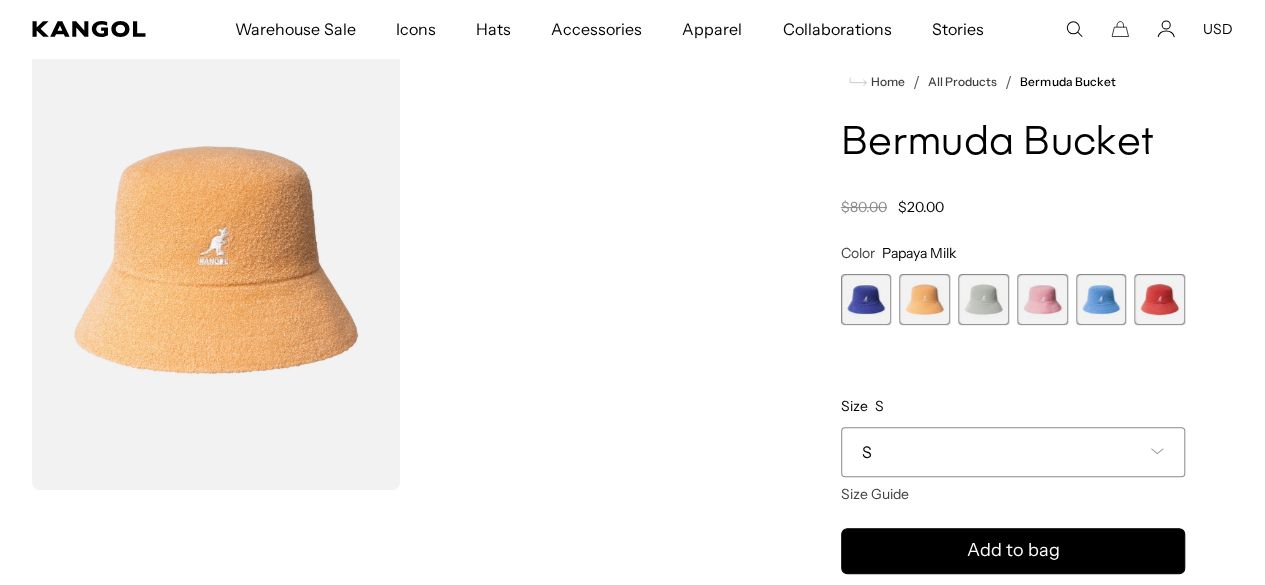 scroll, scrollTop: 0, scrollLeft: 412, axis: horizontal 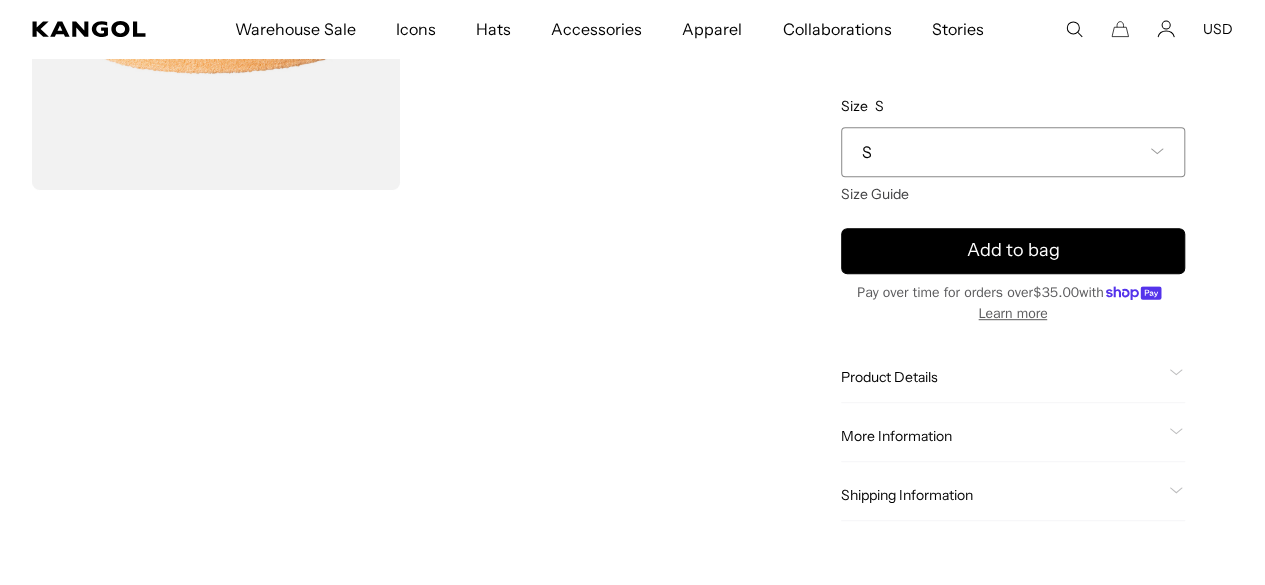 click on "S" at bounding box center [1013, 152] 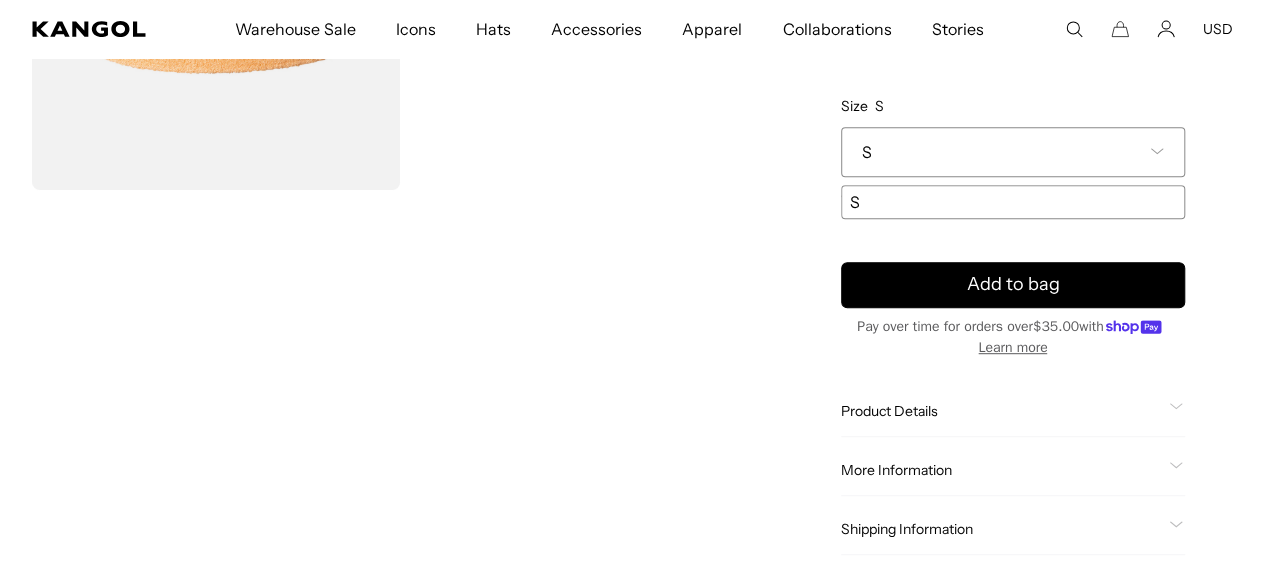 scroll, scrollTop: 0, scrollLeft: 0, axis: both 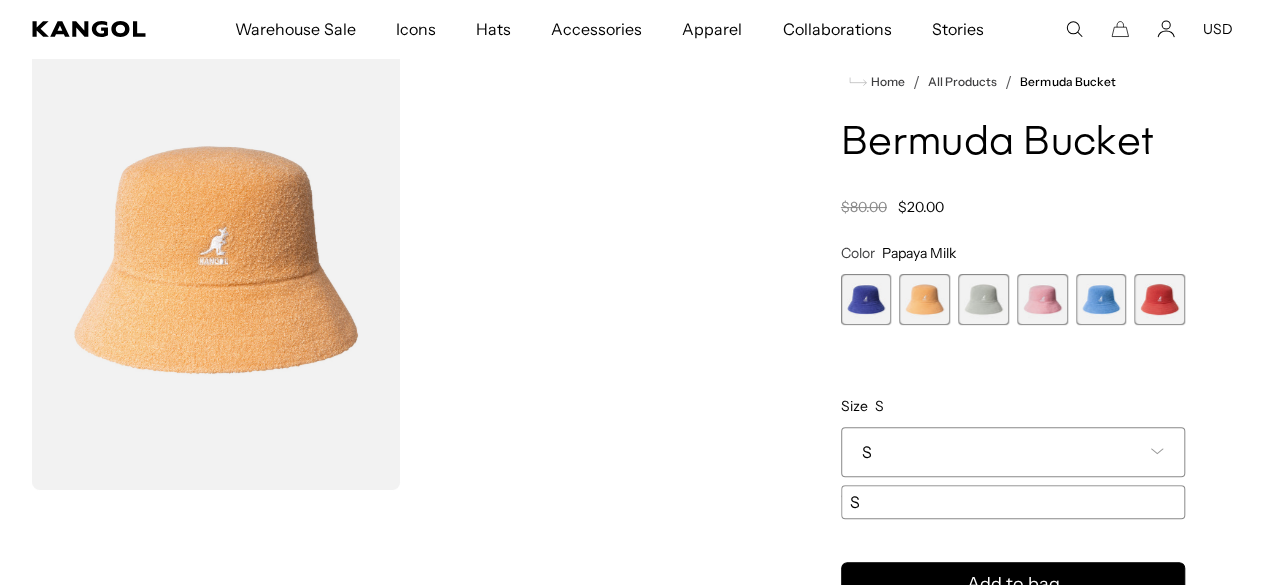 click on "Starry Blue
Variant sold out or unavailable
Papaya Milk
Variant sold out or unavailable
Moonstruck
Variant sold out or unavailable
Pepto
Variant sold out or unavailable
Surf
Variant sold out or unavailable
Cayenne
Variant sold out or unavailable" at bounding box center (1013, 299) 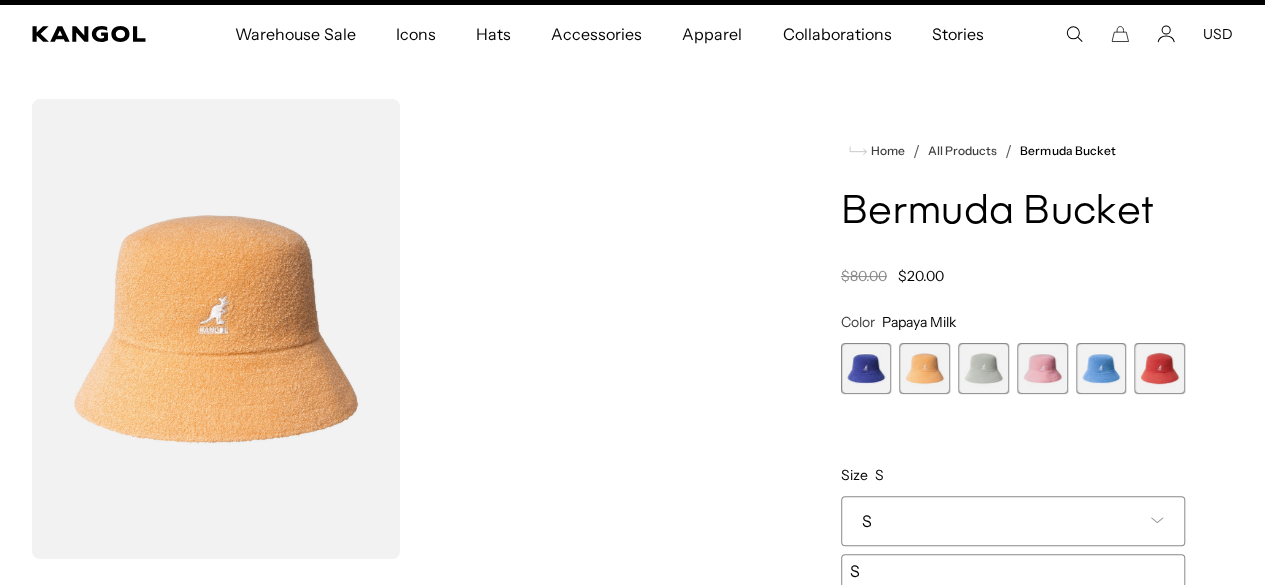 scroll, scrollTop: 0, scrollLeft: 0, axis: both 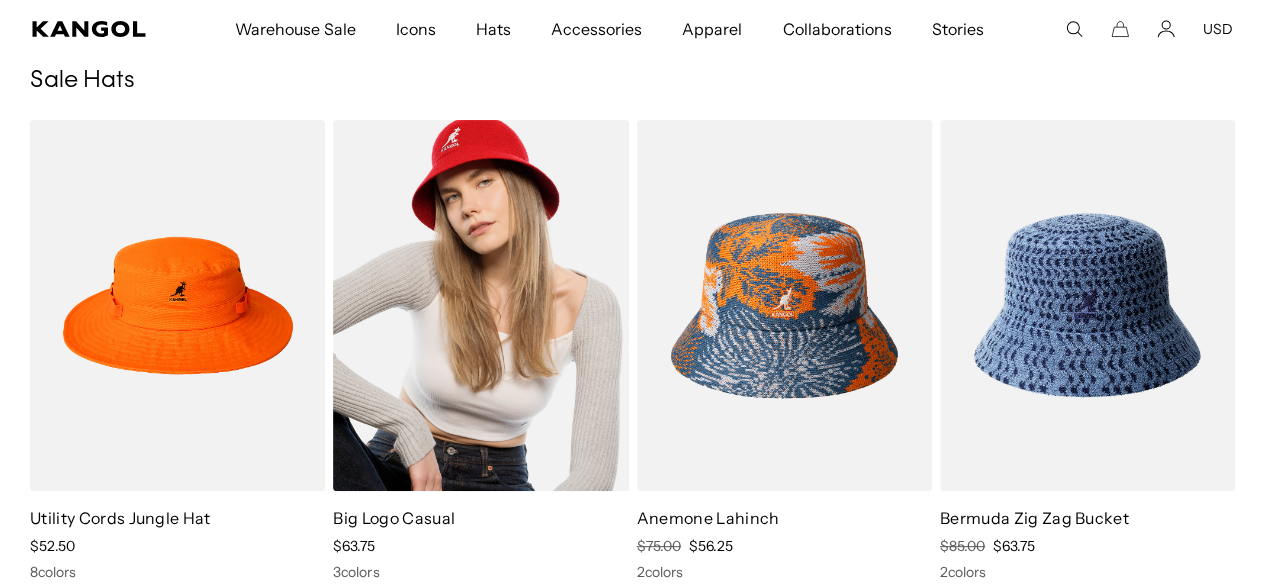click at bounding box center [480, 305] 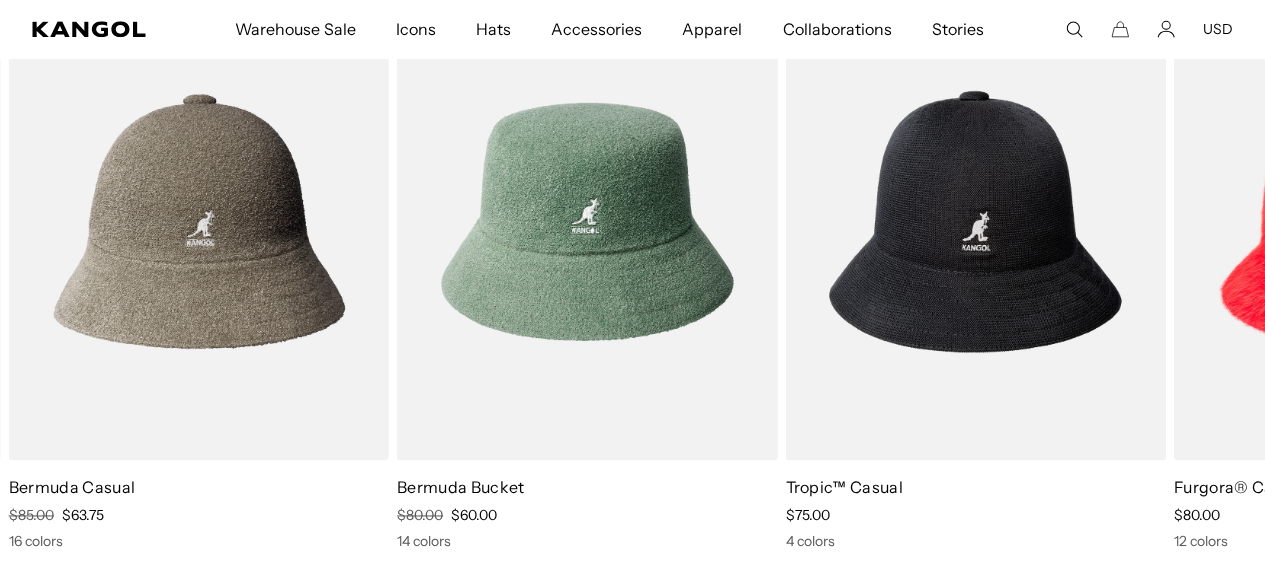 scroll, scrollTop: 0, scrollLeft: 0, axis: both 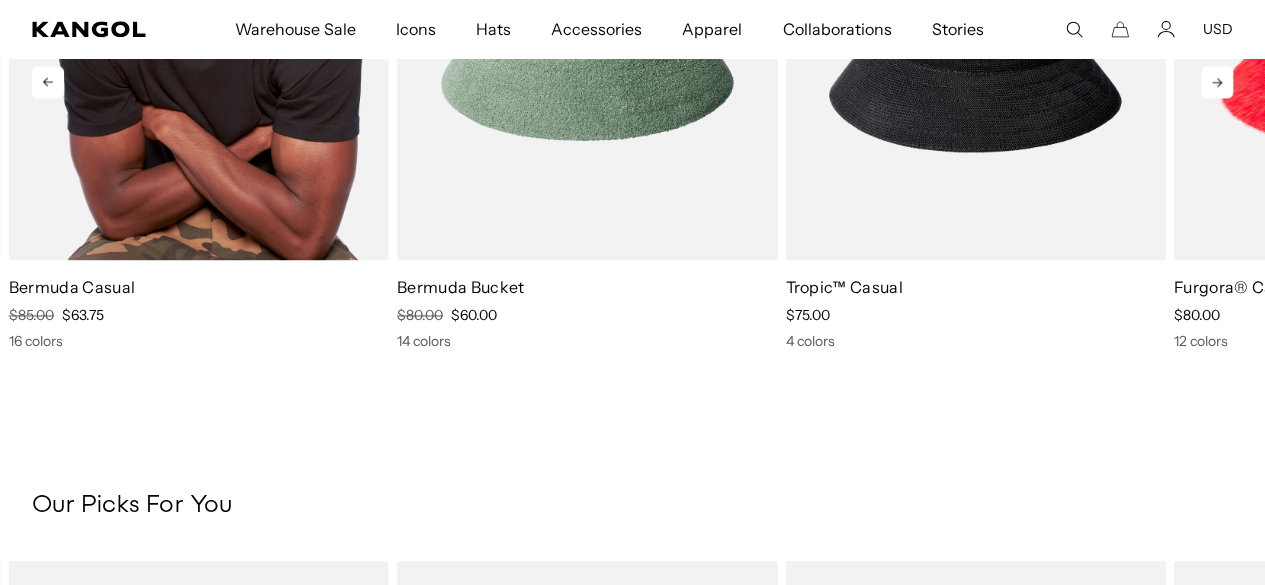 click at bounding box center [199, 21] 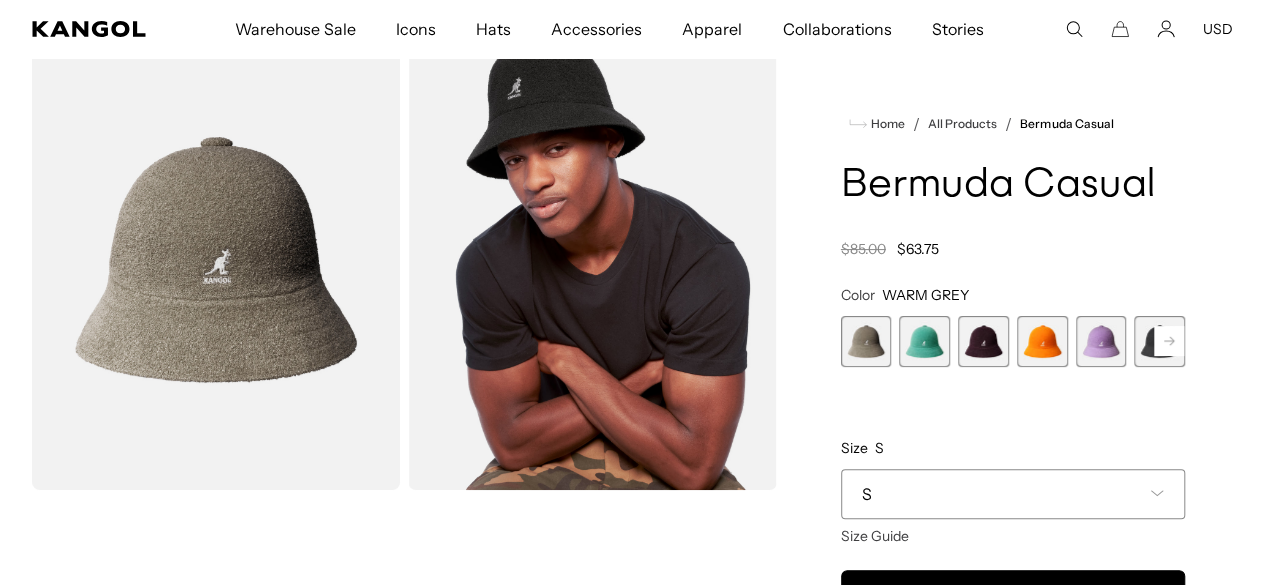 scroll, scrollTop: 0, scrollLeft: 0, axis: both 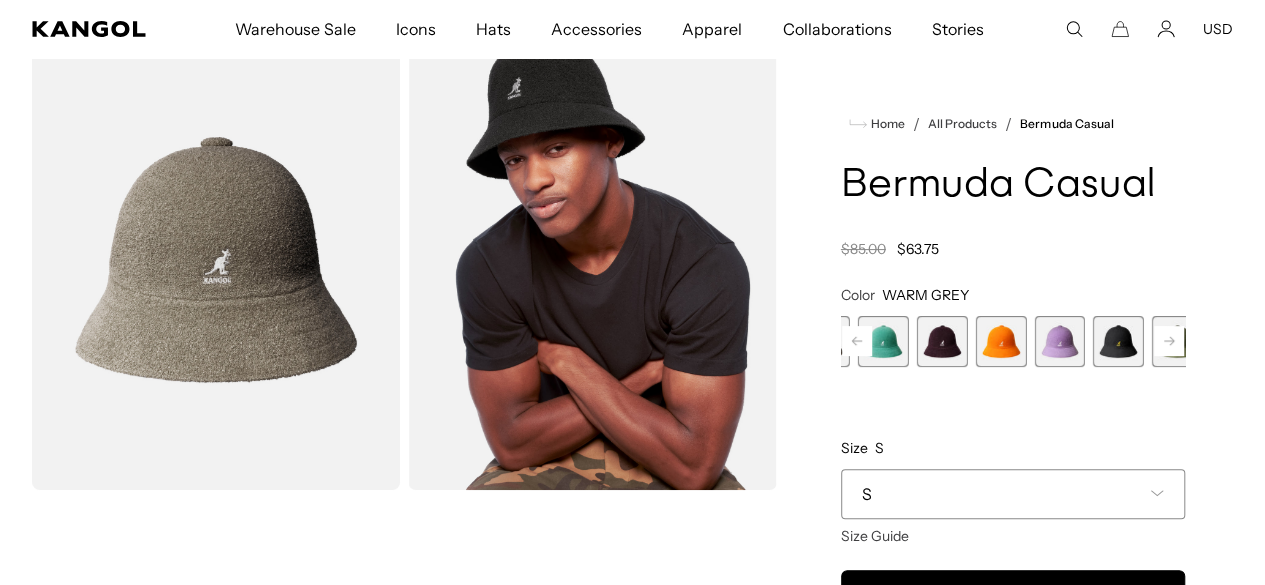 click 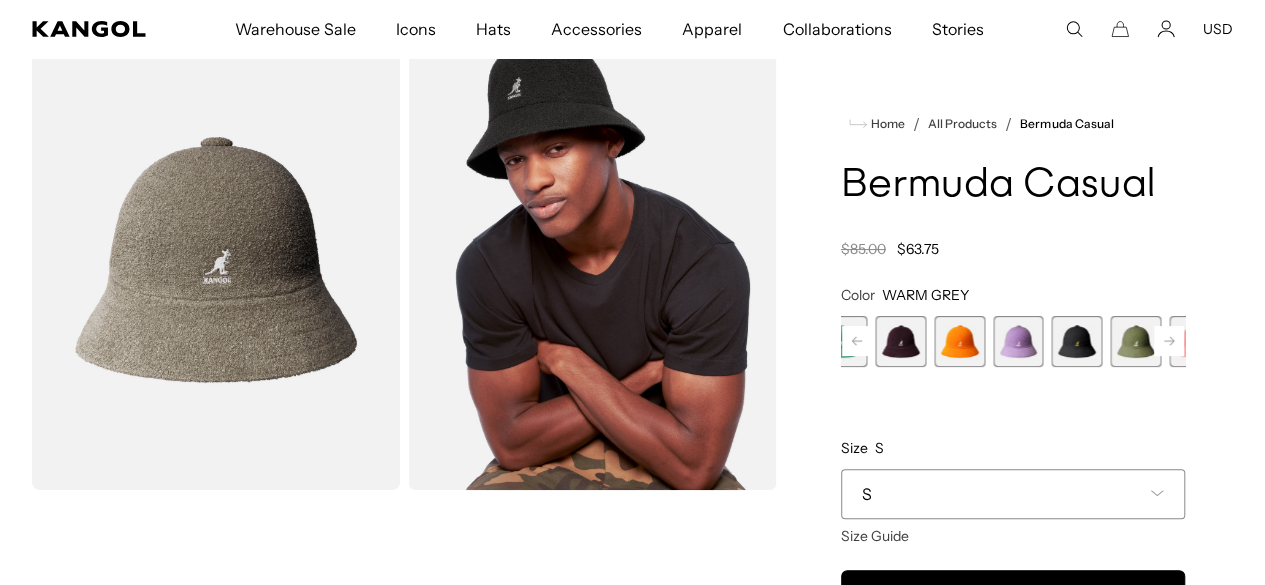 scroll, scrollTop: 0, scrollLeft: 0, axis: both 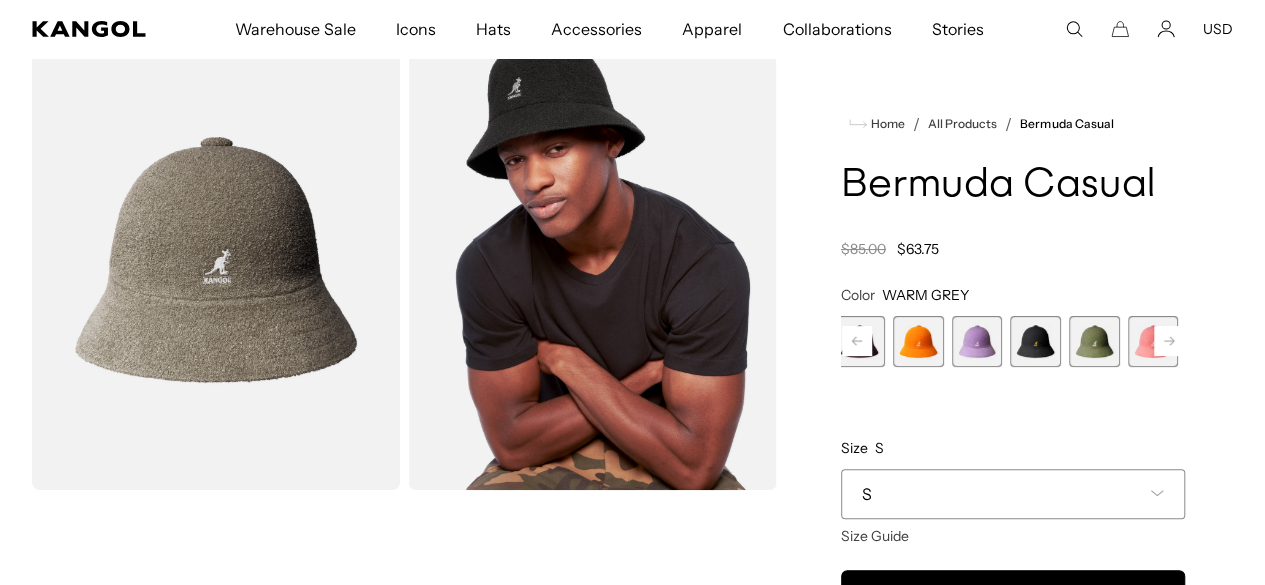 click 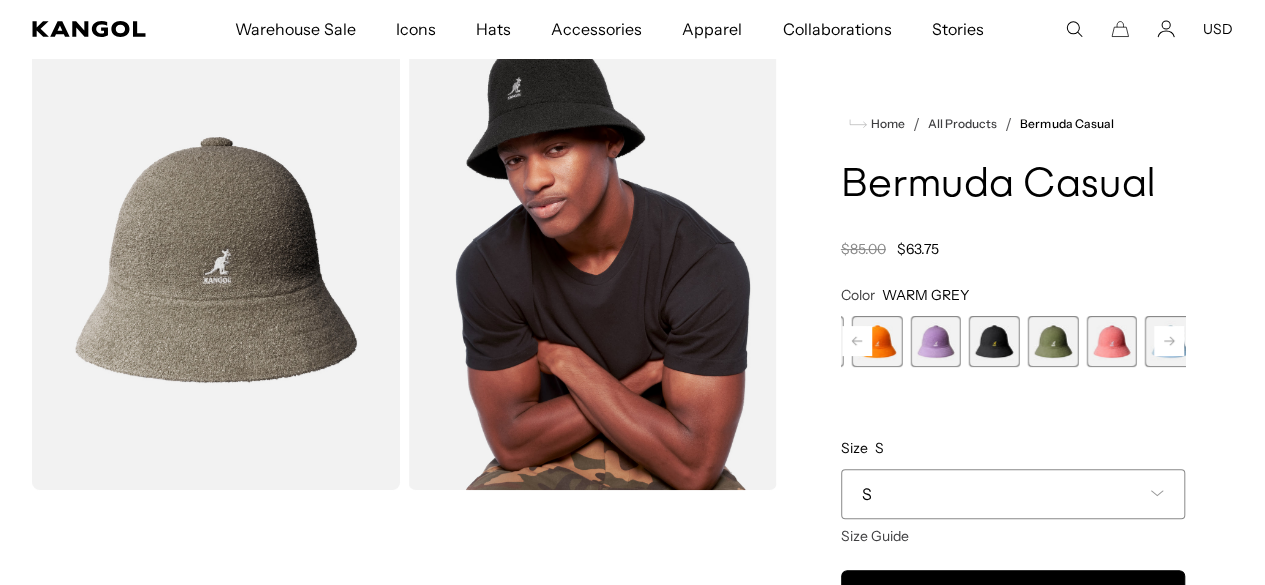 click 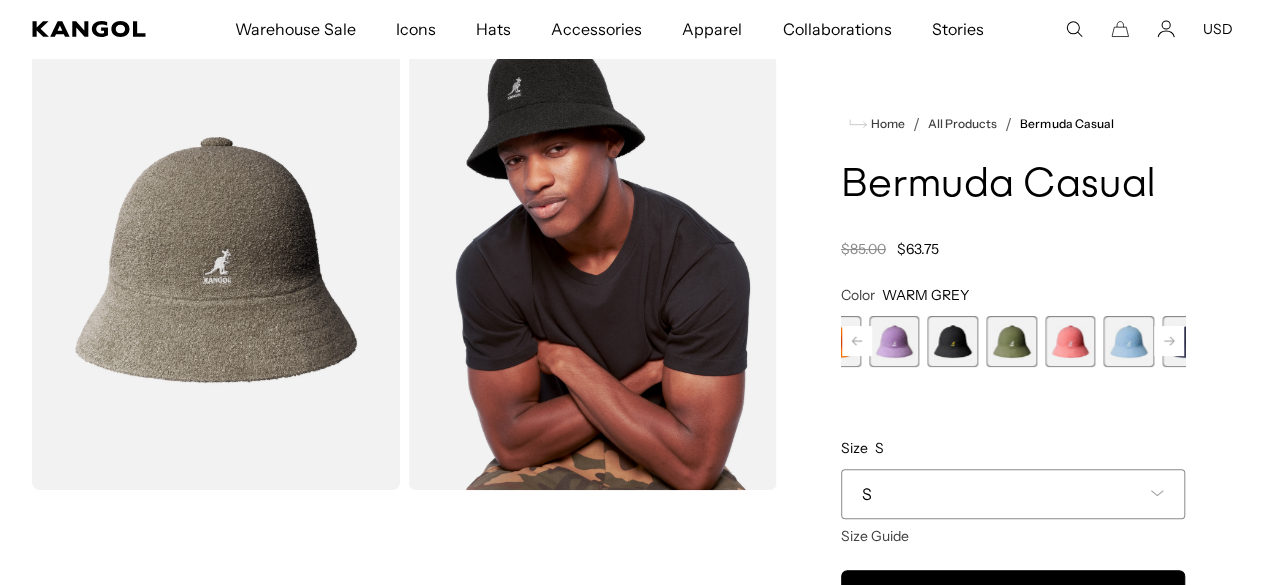 click 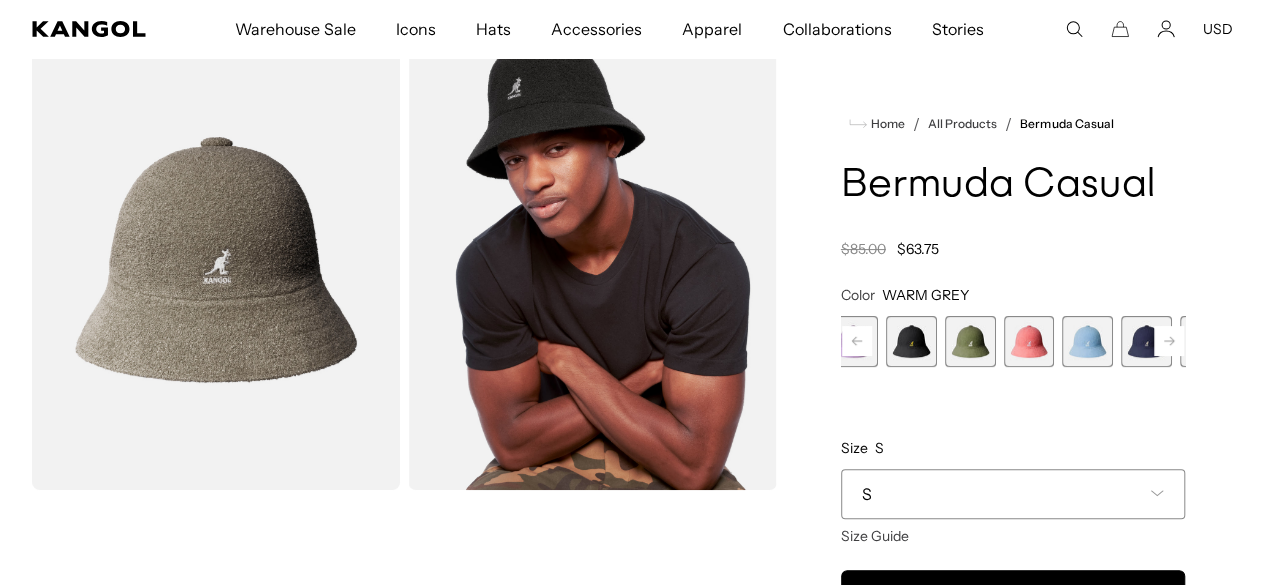 click 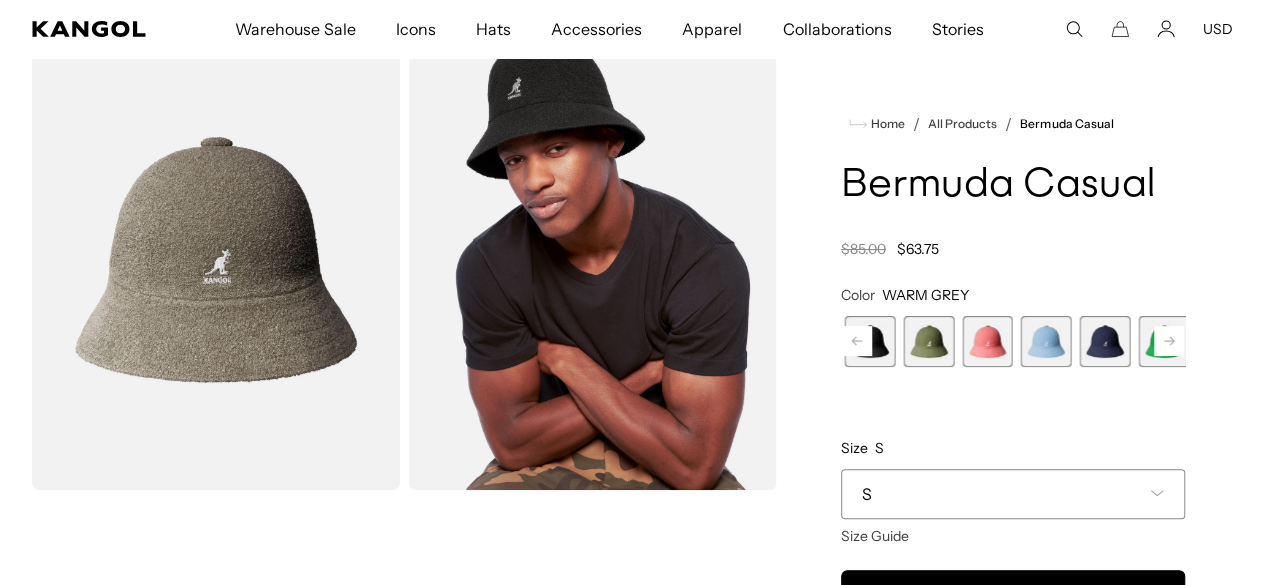 scroll, scrollTop: 0, scrollLeft: 412, axis: horizontal 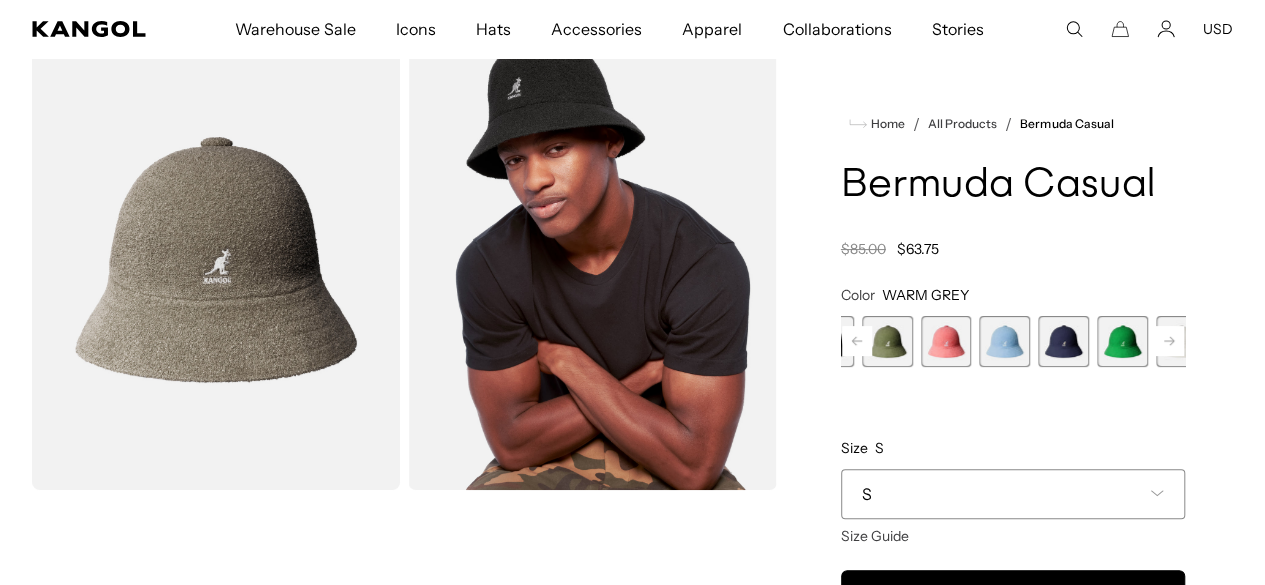 click 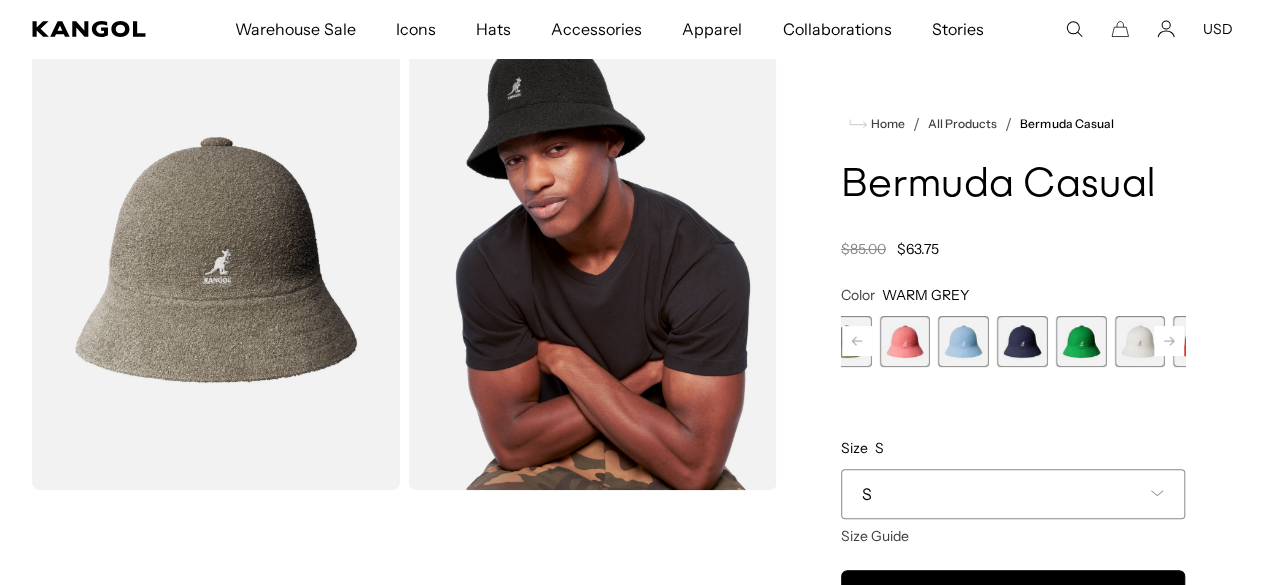 click 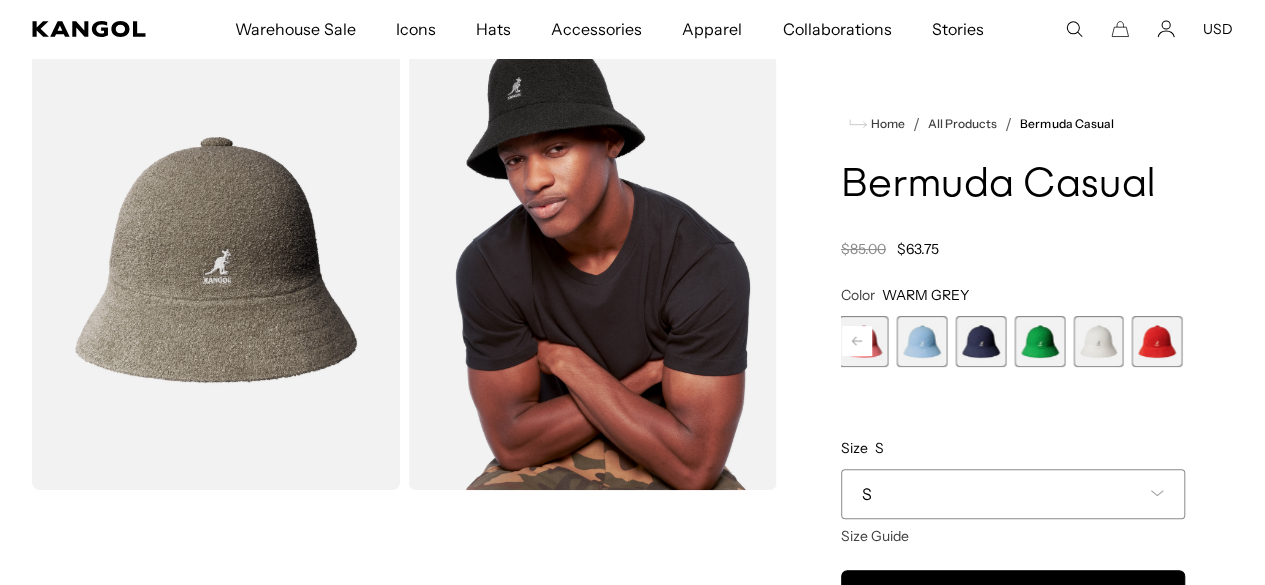 scroll, scrollTop: 0, scrollLeft: 0, axis: both 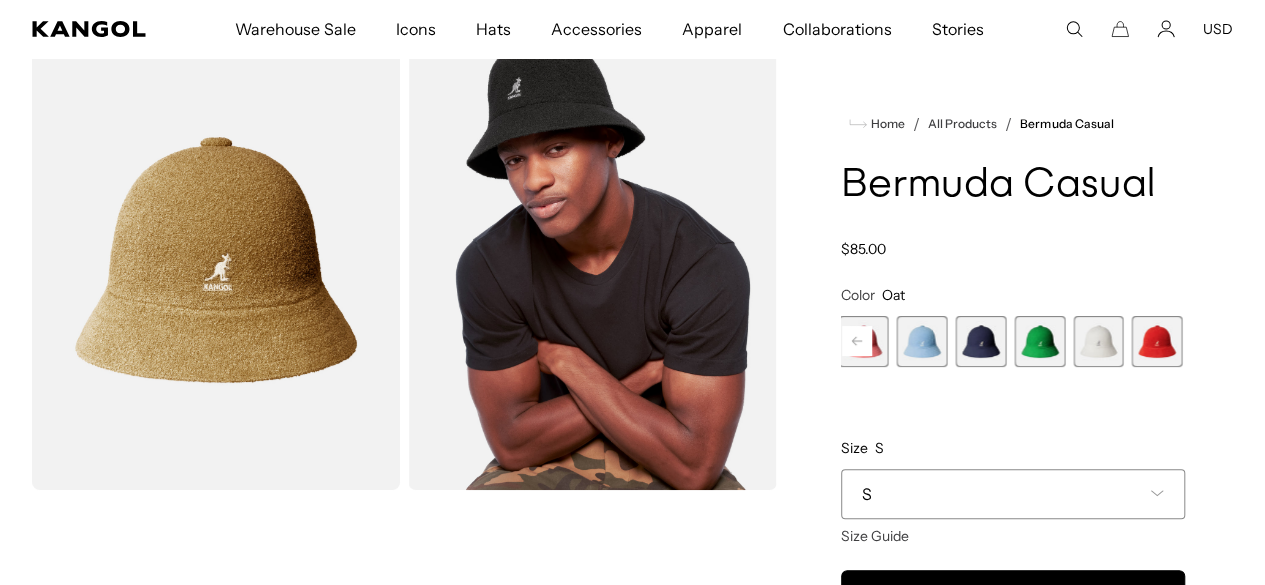 click at bounding box center (216, 260) 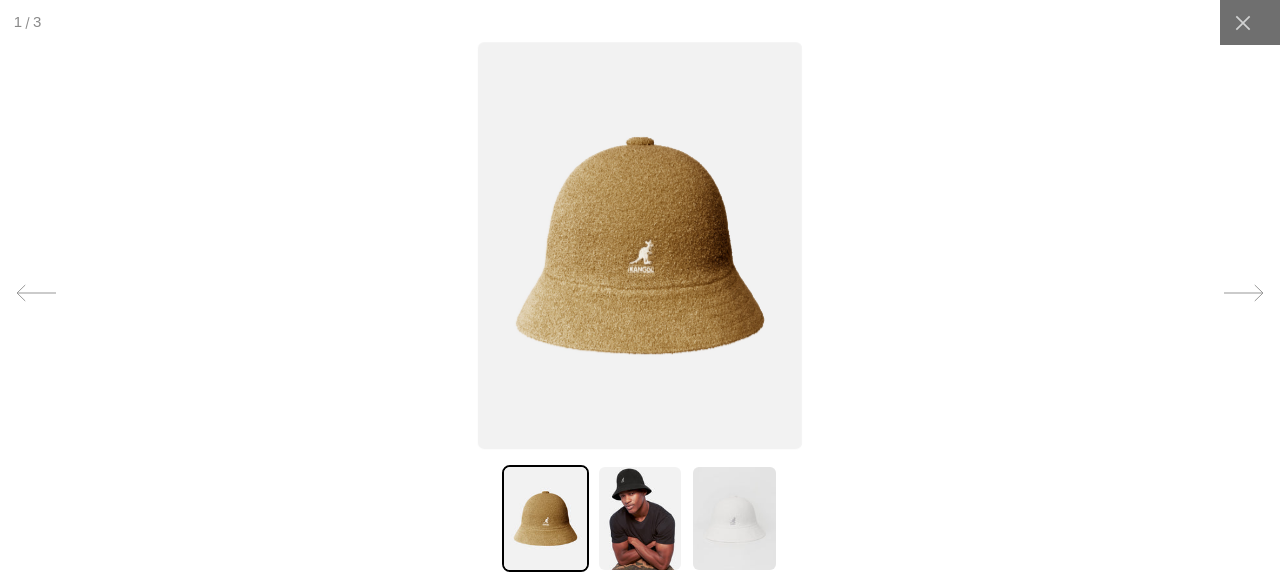 scroll, scrollTop: 0, scrollLeft: 412, axis: horizontal 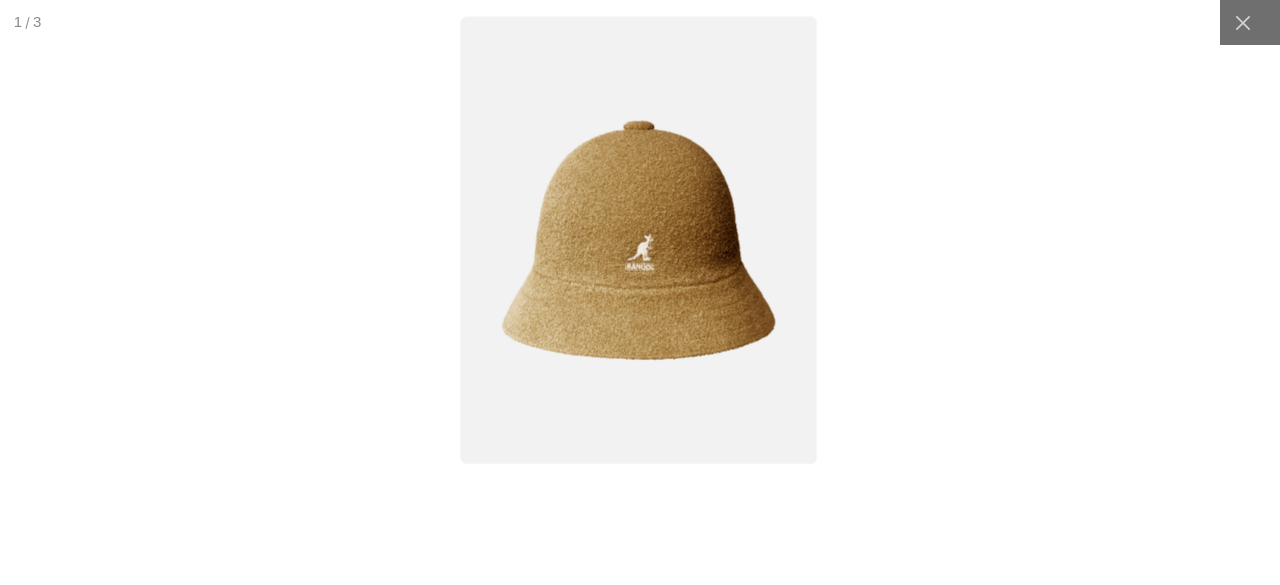 click at bounding box center [639, 292] 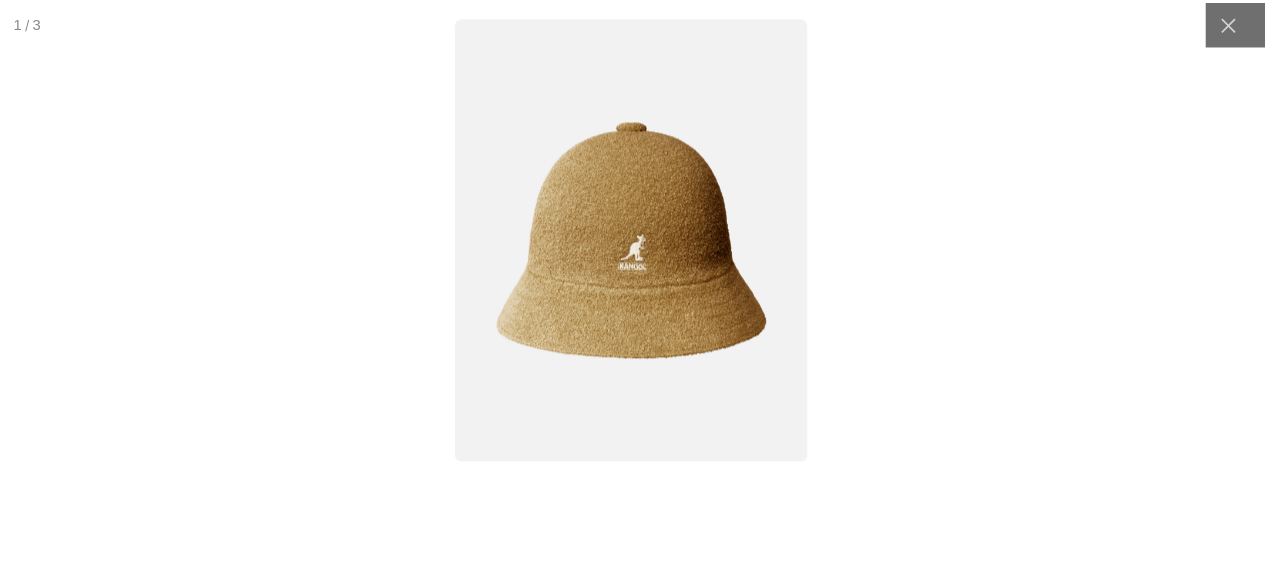scroll, scrollTop: 0, scrollLeft: 0, axis: both 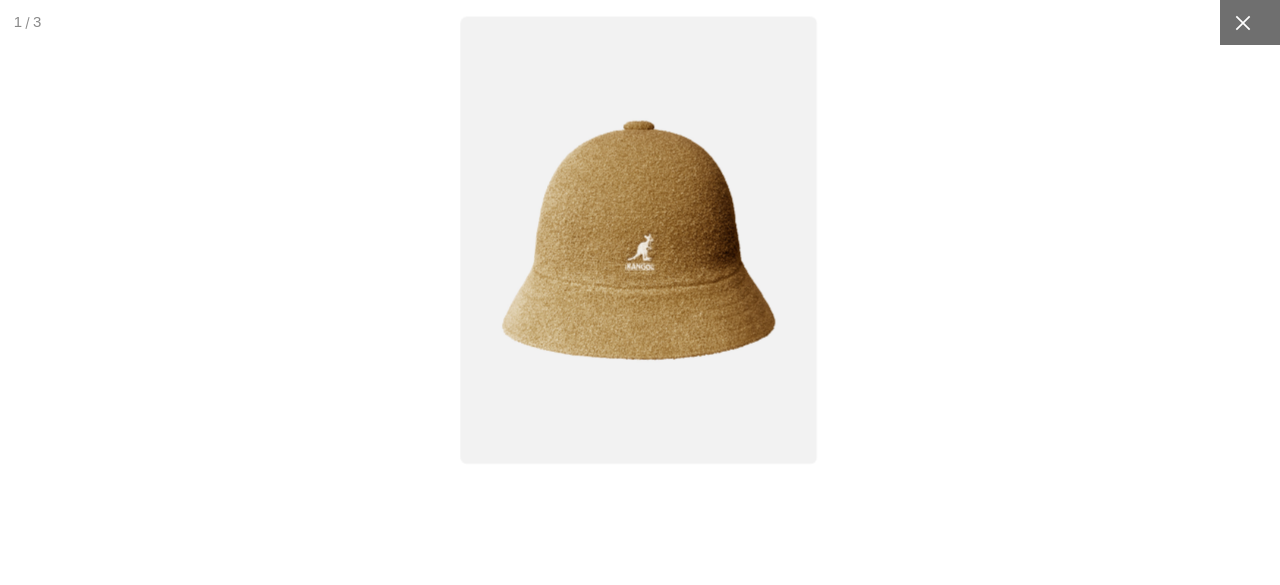 click at bounding box center [1242, 22] 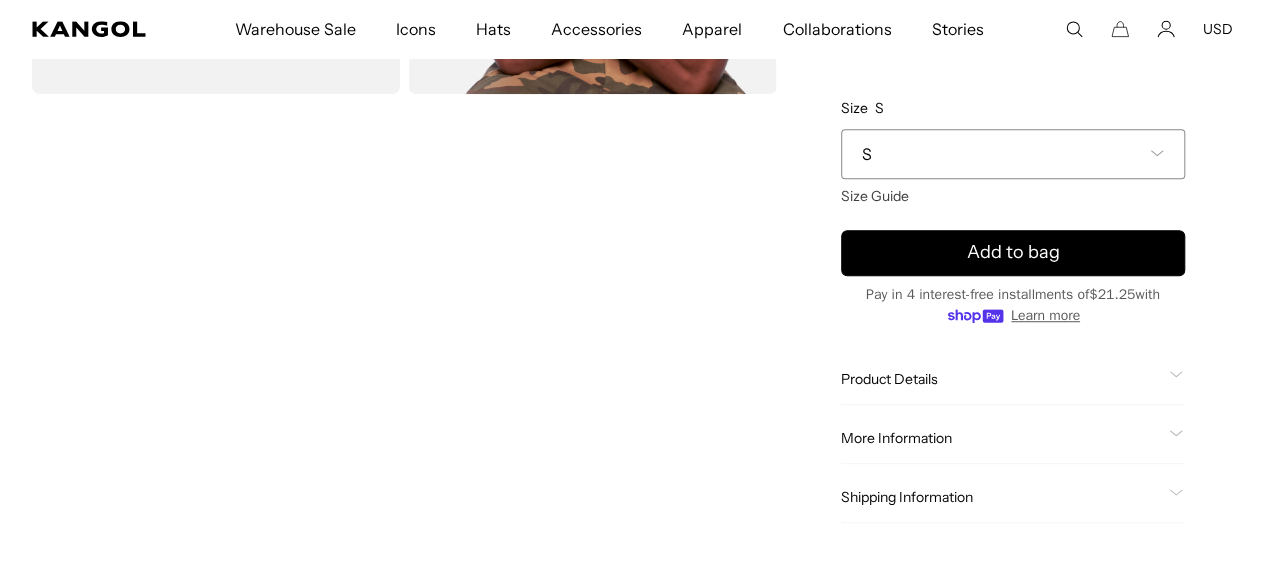 scroll, scrollTop: 500, scrollLeft: 0, axis: vertical 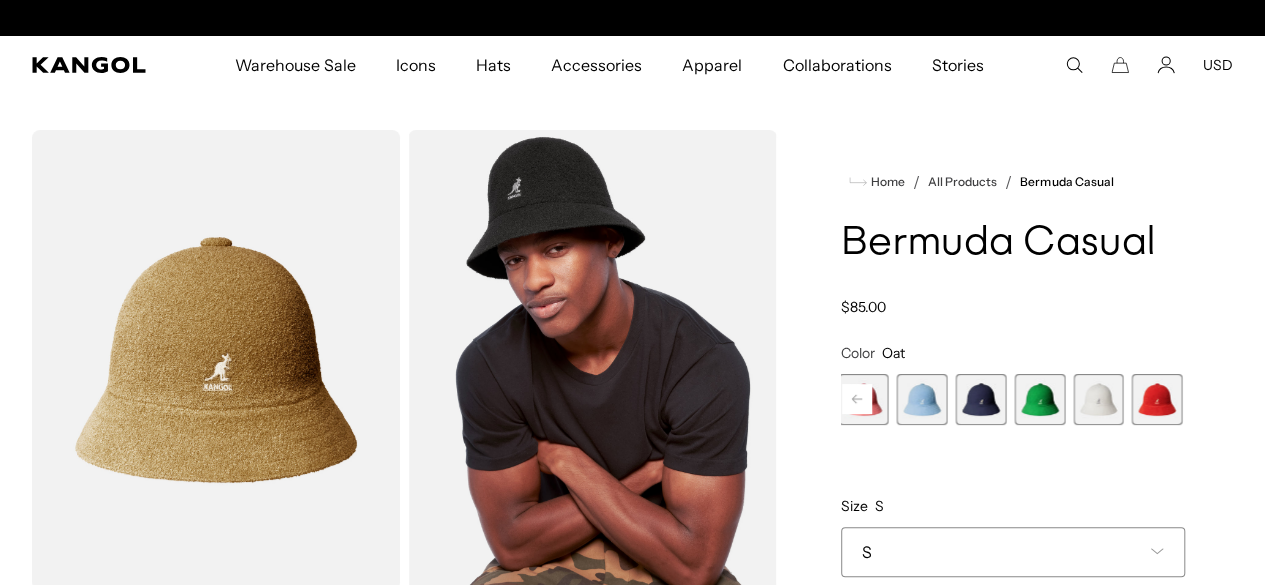 click at bounding box center [216, 360] 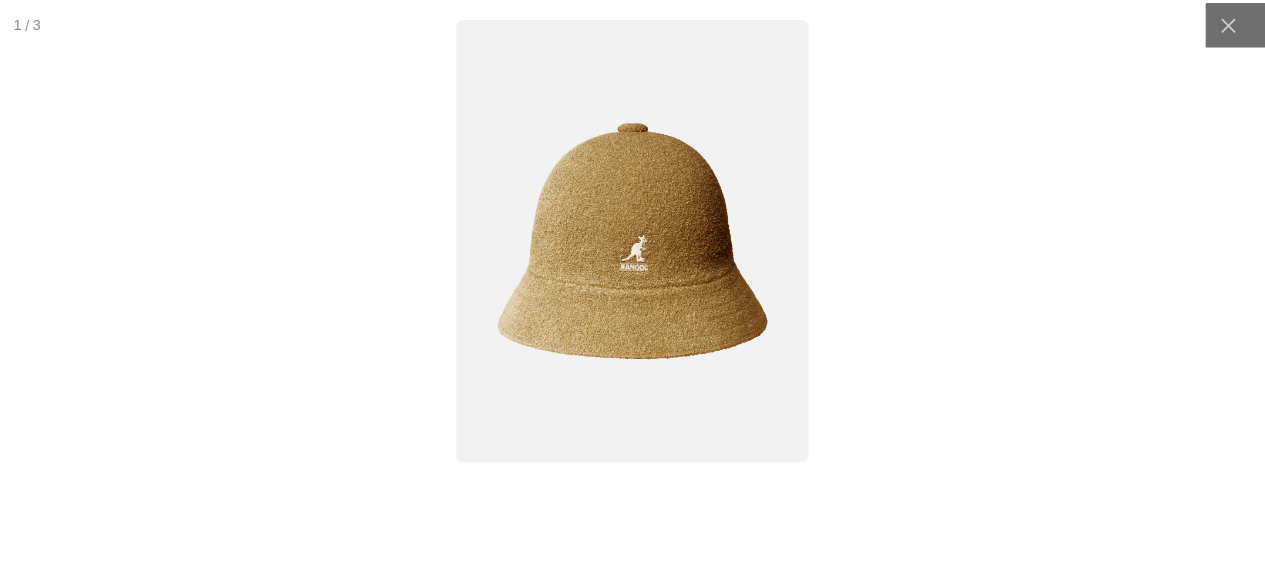 scroll, scrollTop: 0, scrollLeft: 412, axis: horizontal 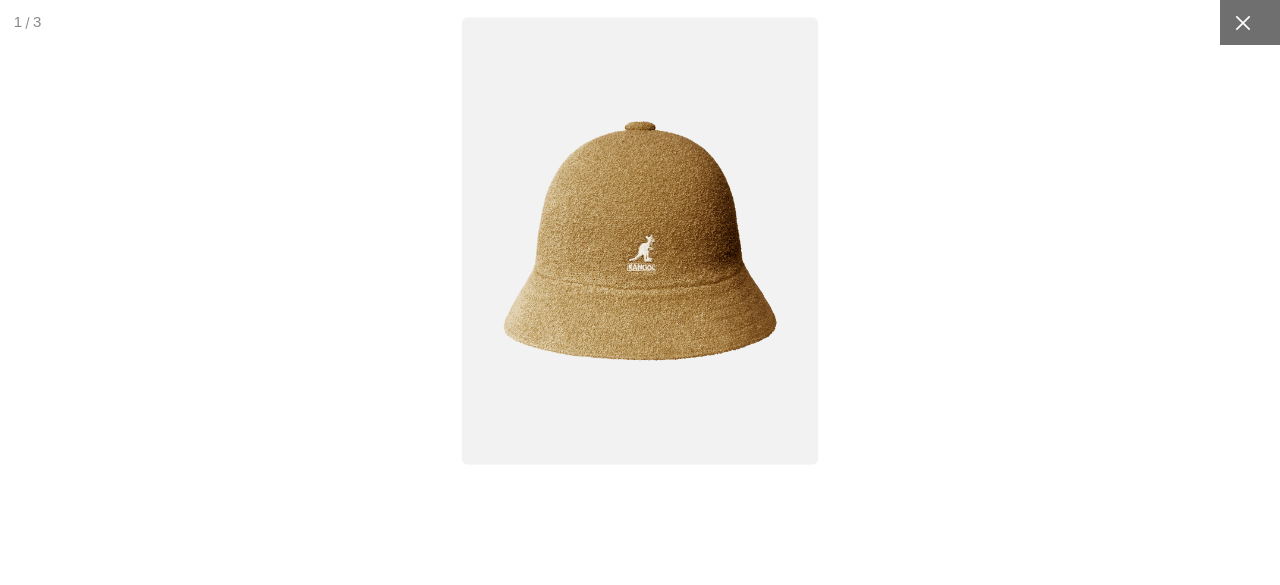 click 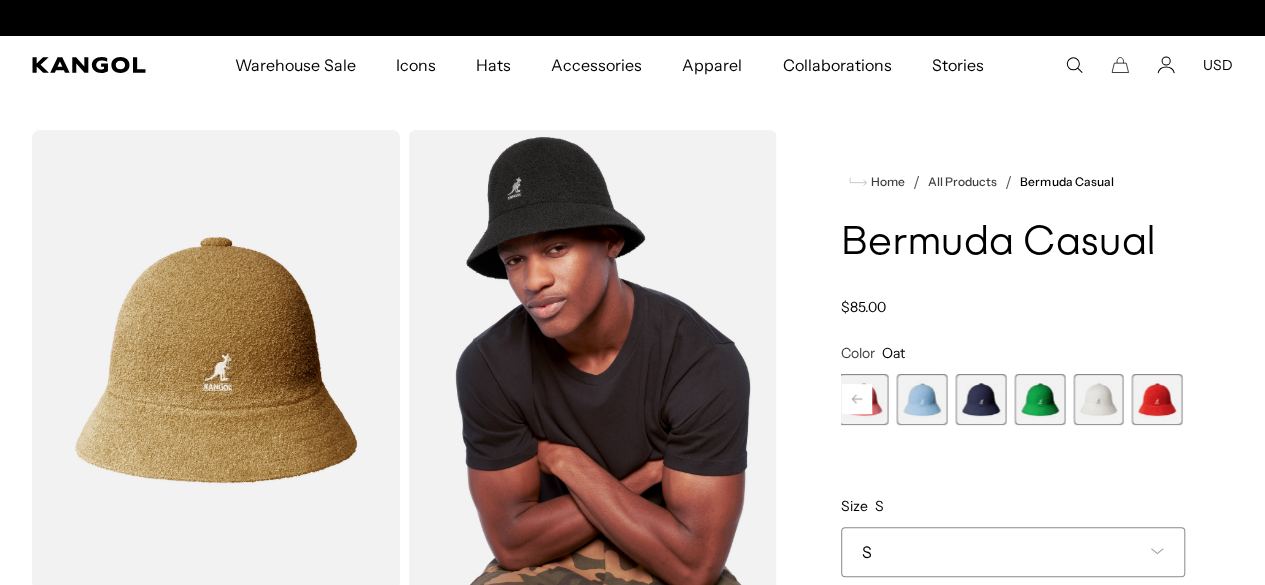 scroll, scrollTop: 0, scrollLeft: 0, axis: both 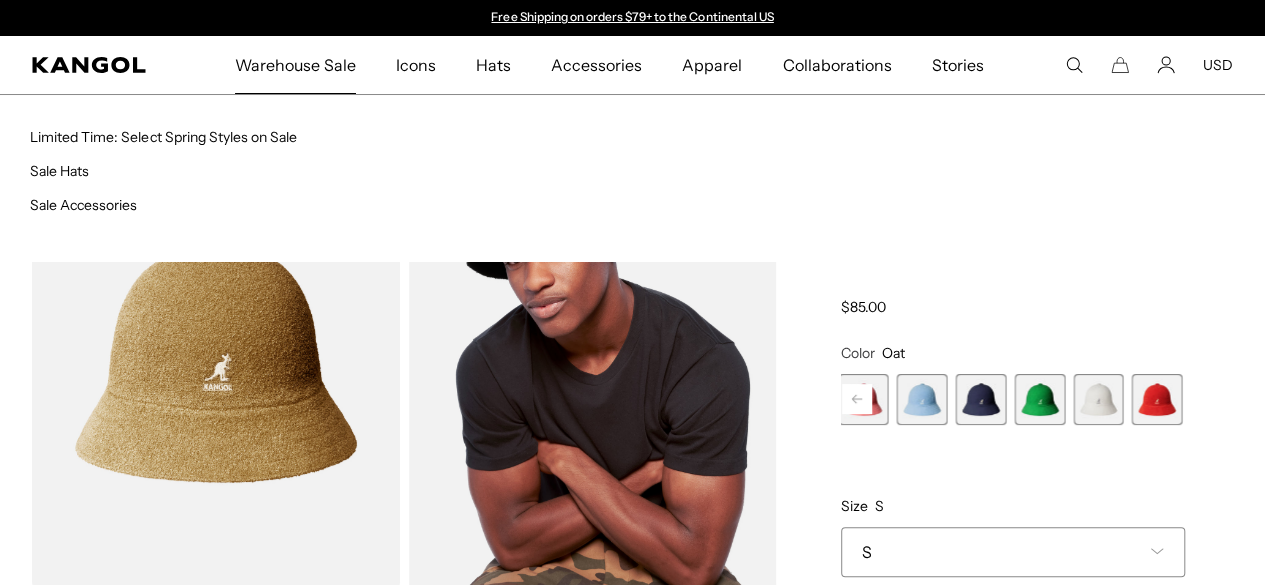 click on "Warehouse Sale" at bounding box center (295, 65) 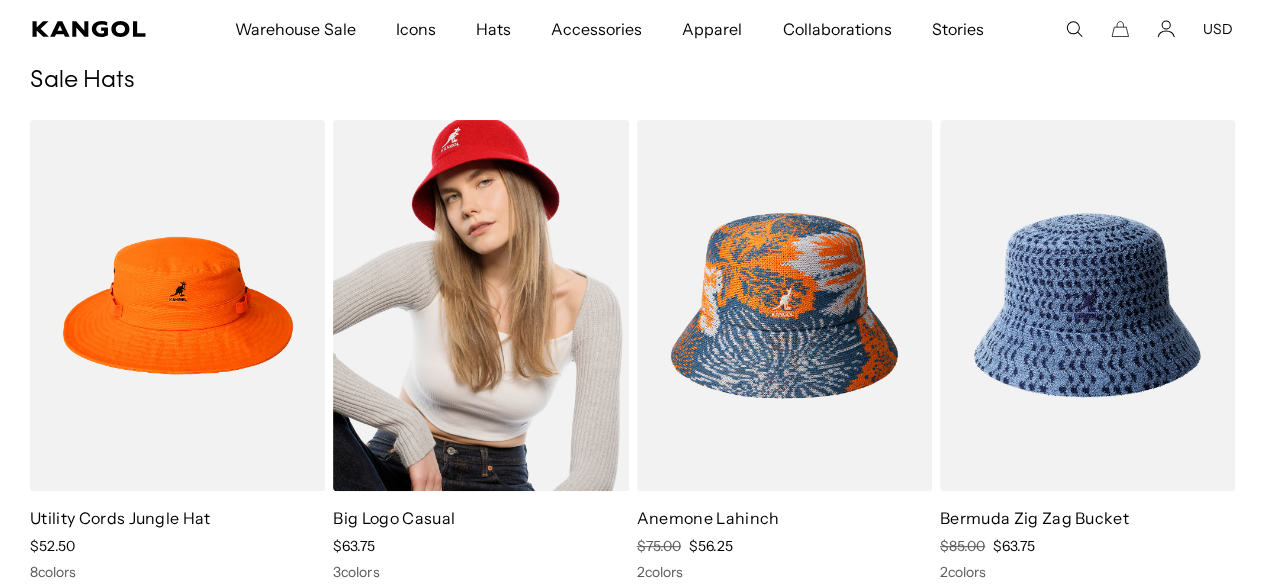 scroll, scrollTop: 200, scrollLeft: 0, axis: vertical 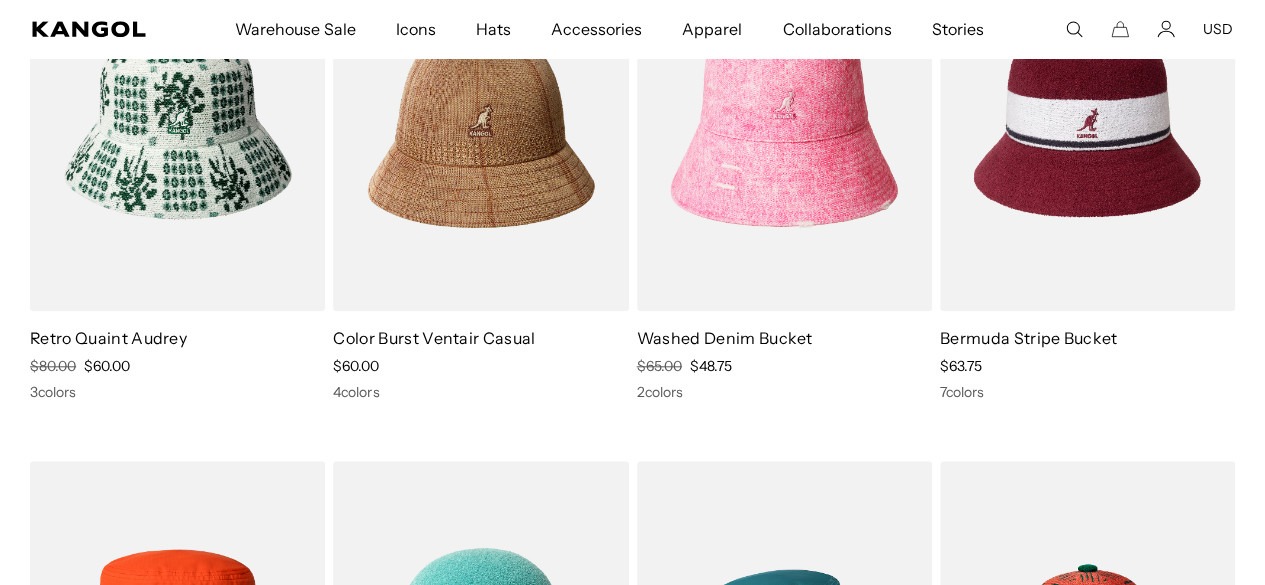 click at bounding box center (480, 126) 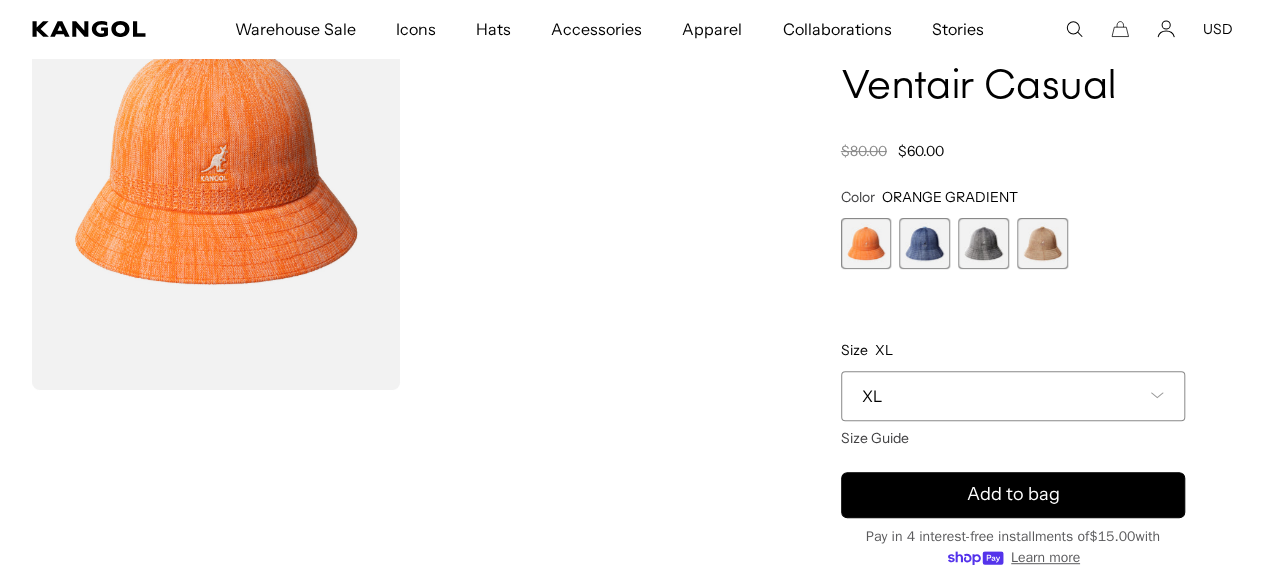 scroll, scrollTop: 100, scrollLeft: 0, axis: vertical 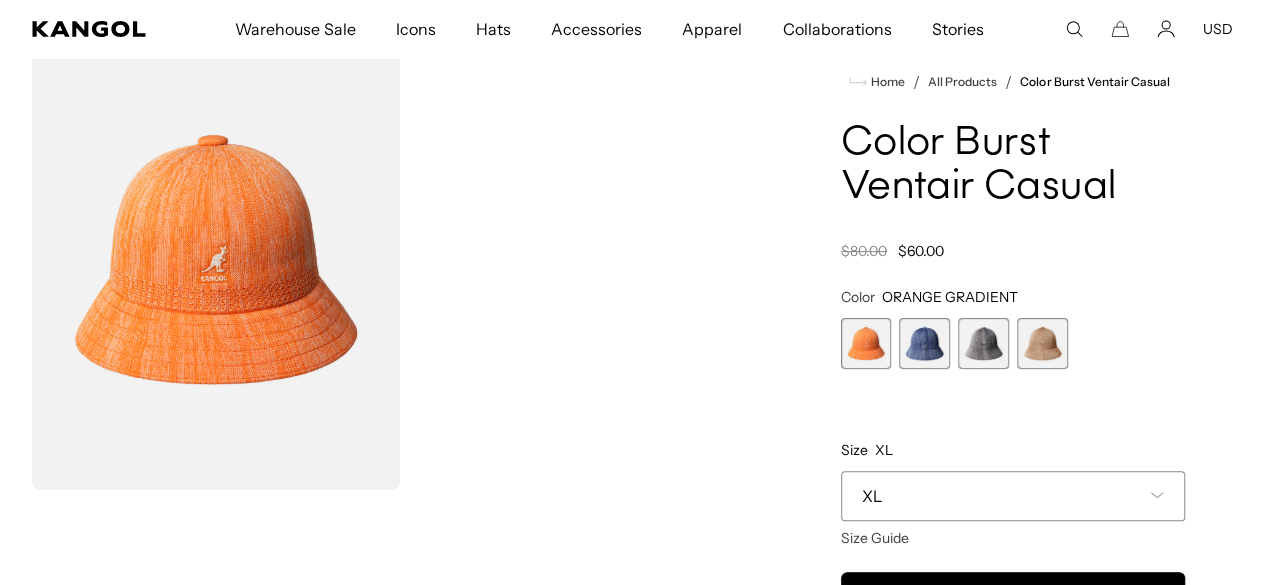 click at bounding box center (1042, 343) 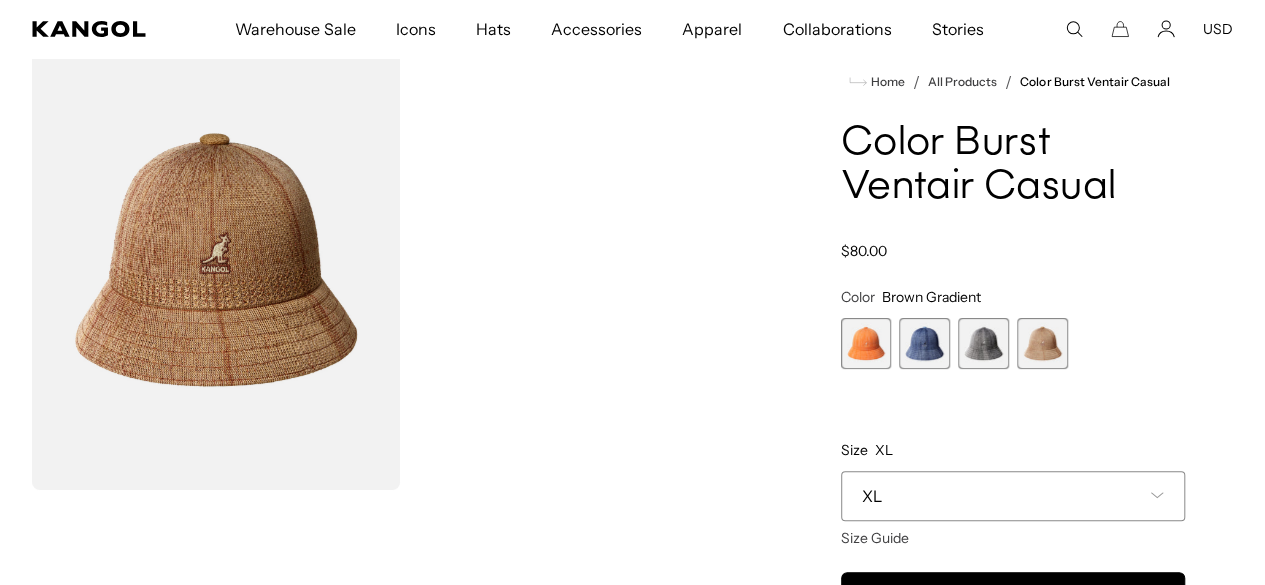 scroll, scrollTop: 0, scrollLeft: 0, axis: both 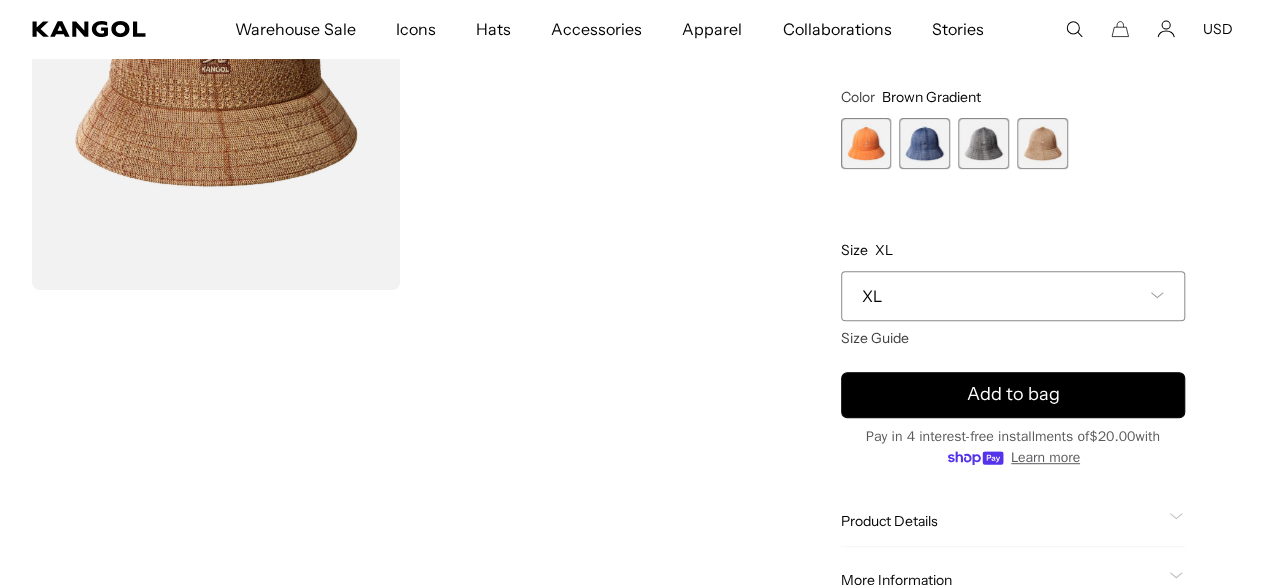 click on "XL" at bounding box center [1013, 296] 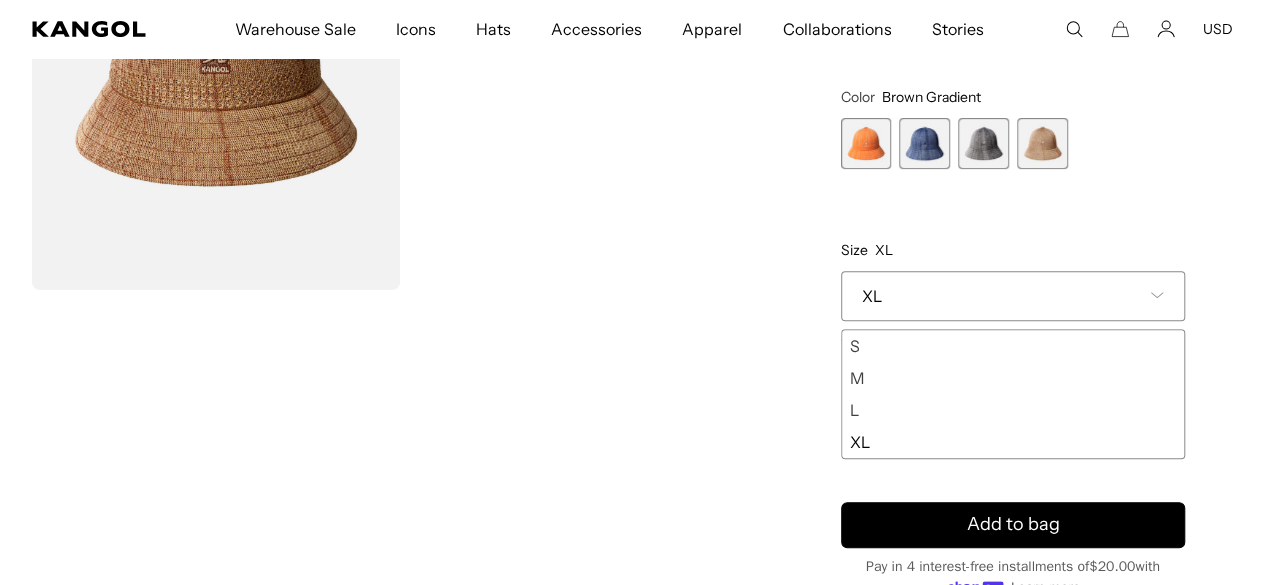 click on "L" at bounding box center [1013, 410] 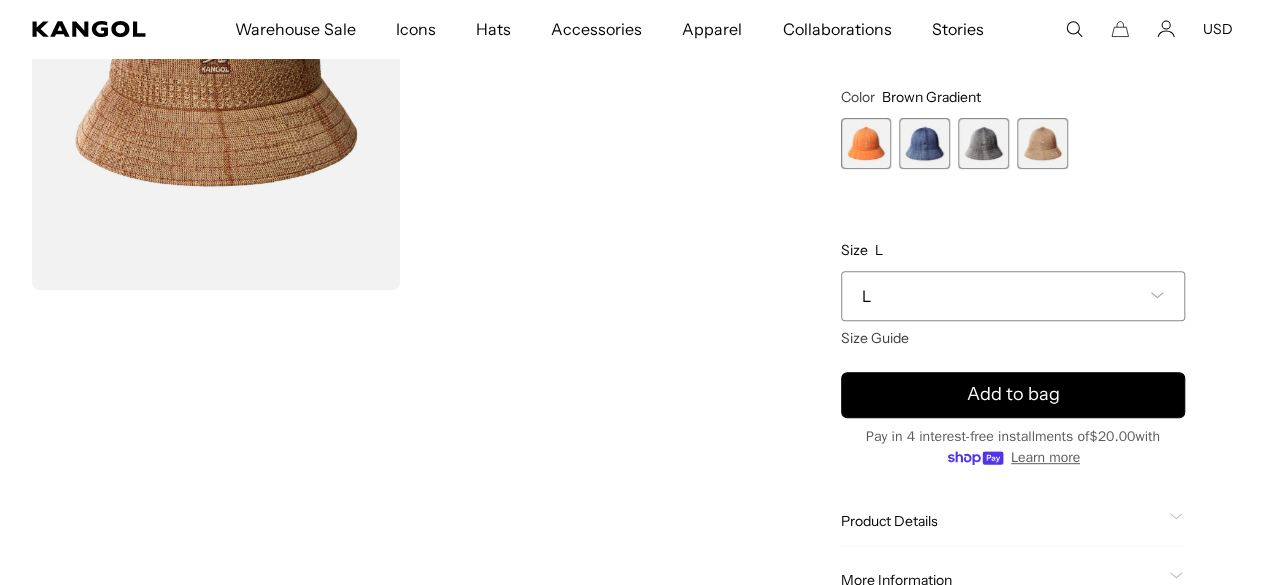 scroll, scrollTop: 370, scrollLeft: 0, axis: vertical 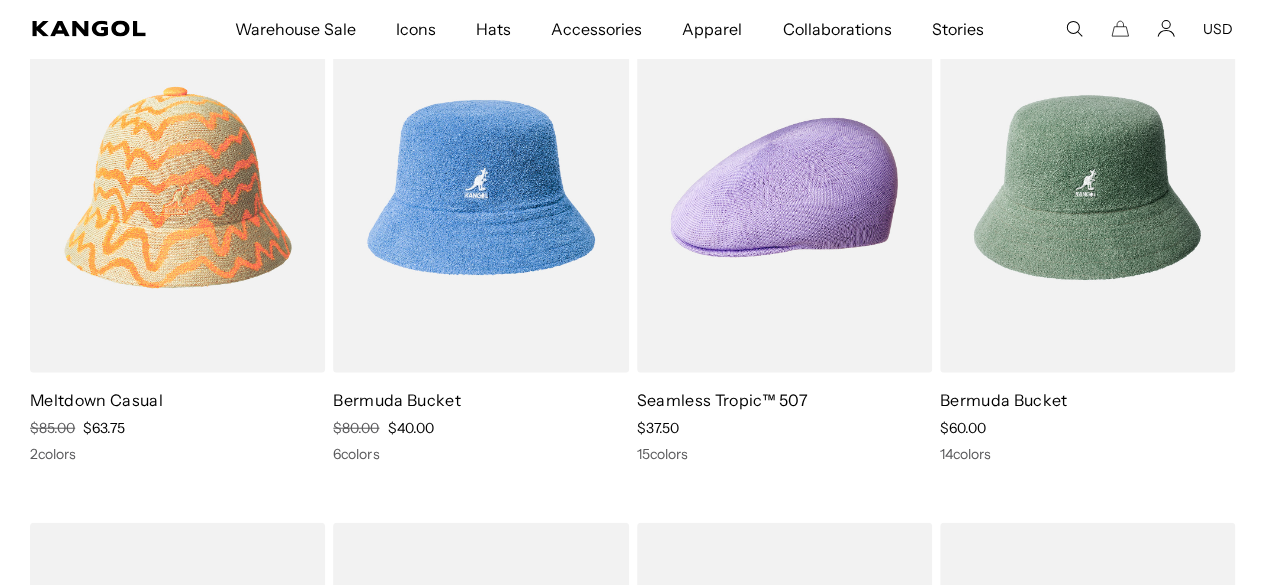 click at bounding box center [480, 188] 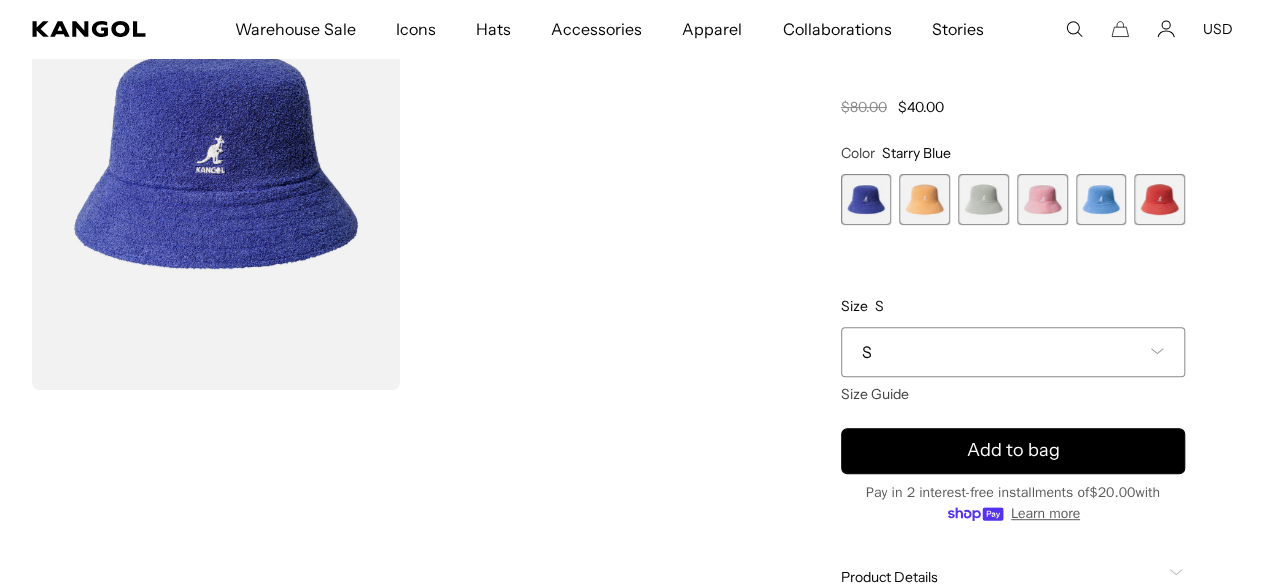 scroll, scrollTop: 0, scrollLeft: 0, axis: both 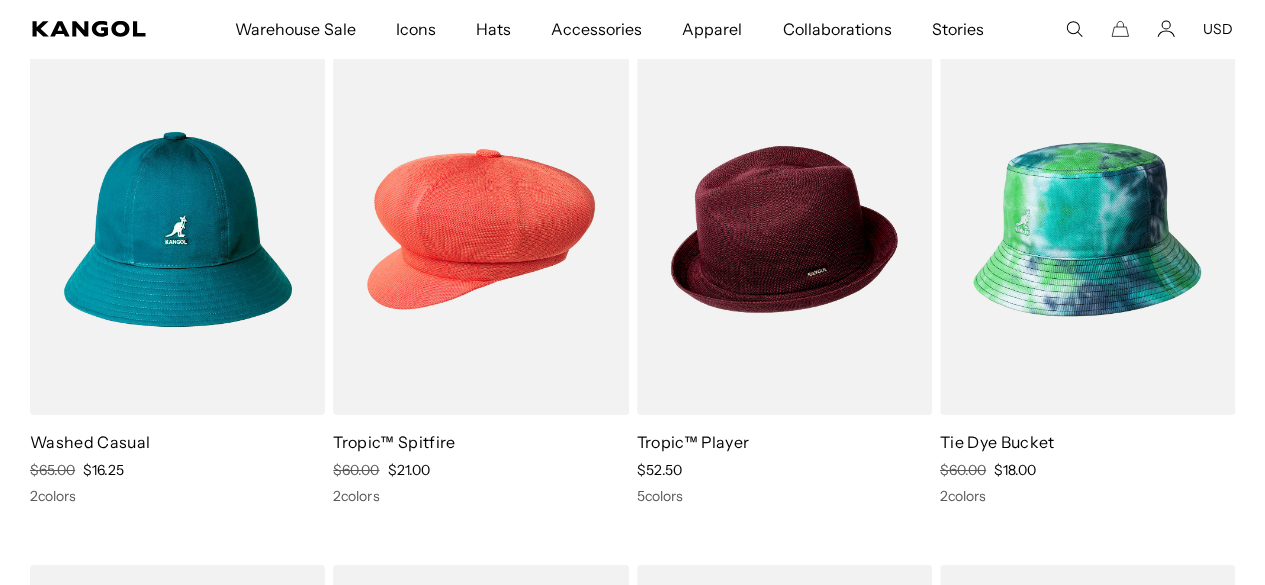 click at bounding box center [177, 229] 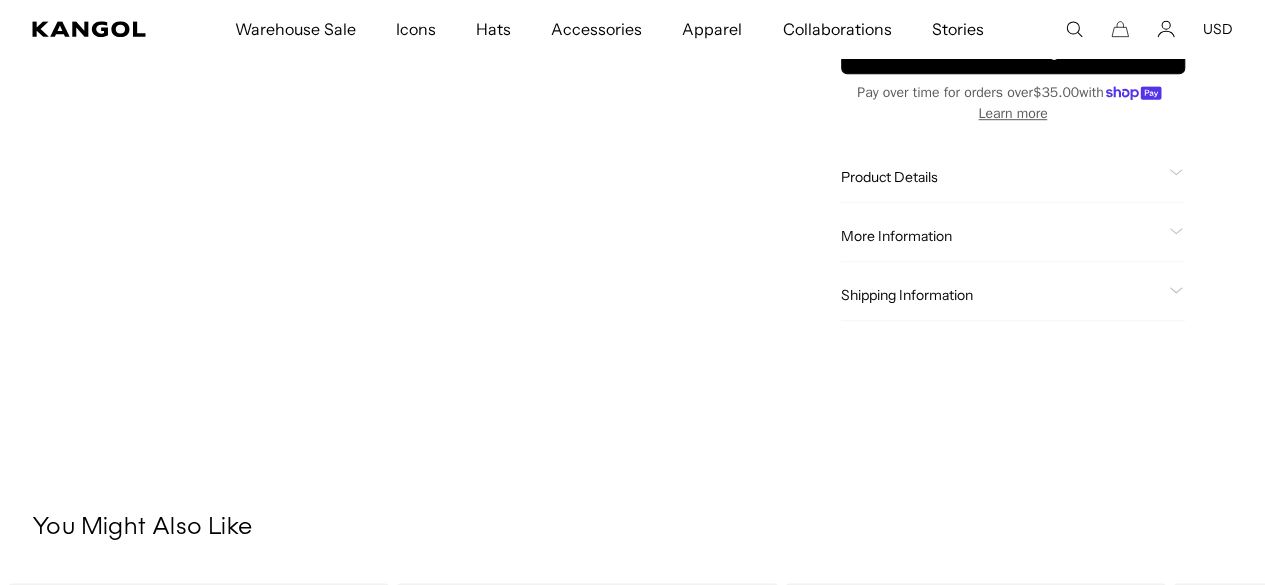 scroll, scrollTop: 500, scrollLeft: 0, axis: vertical 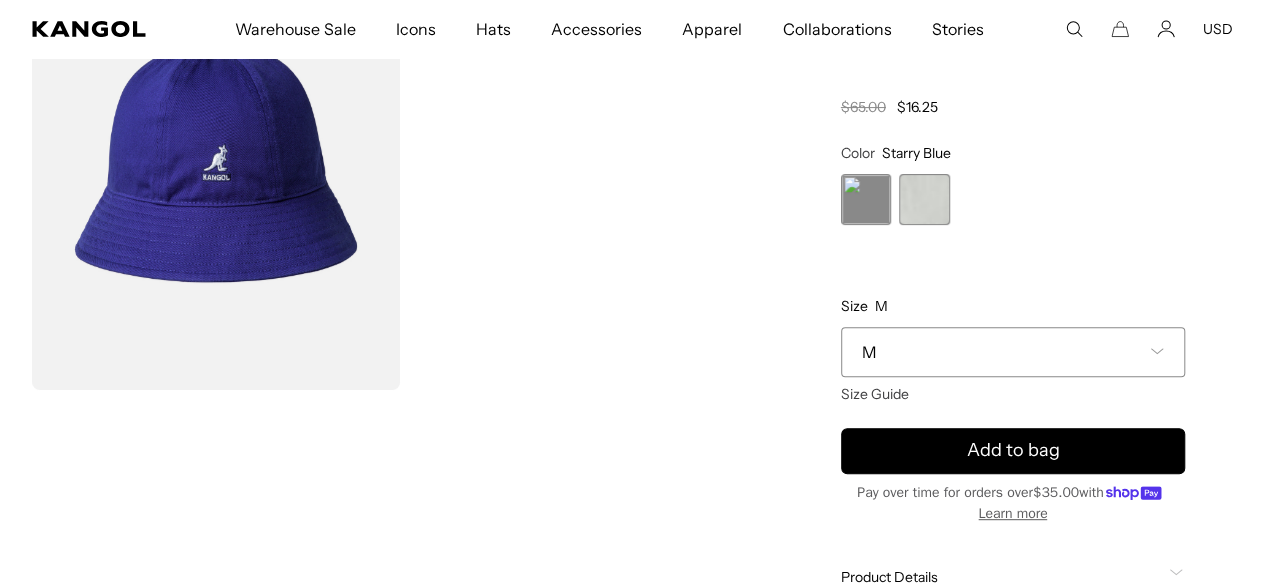 click at bounding box center [924, 199] 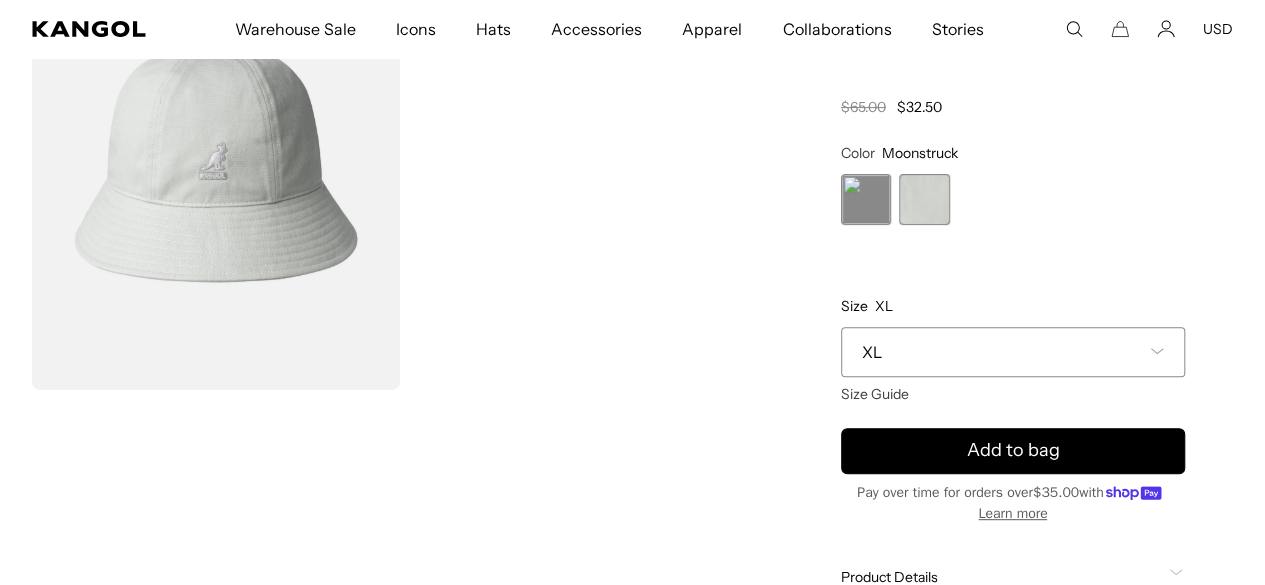 scroll, scrollTop: 0, scrollLeft: 0, axis: both 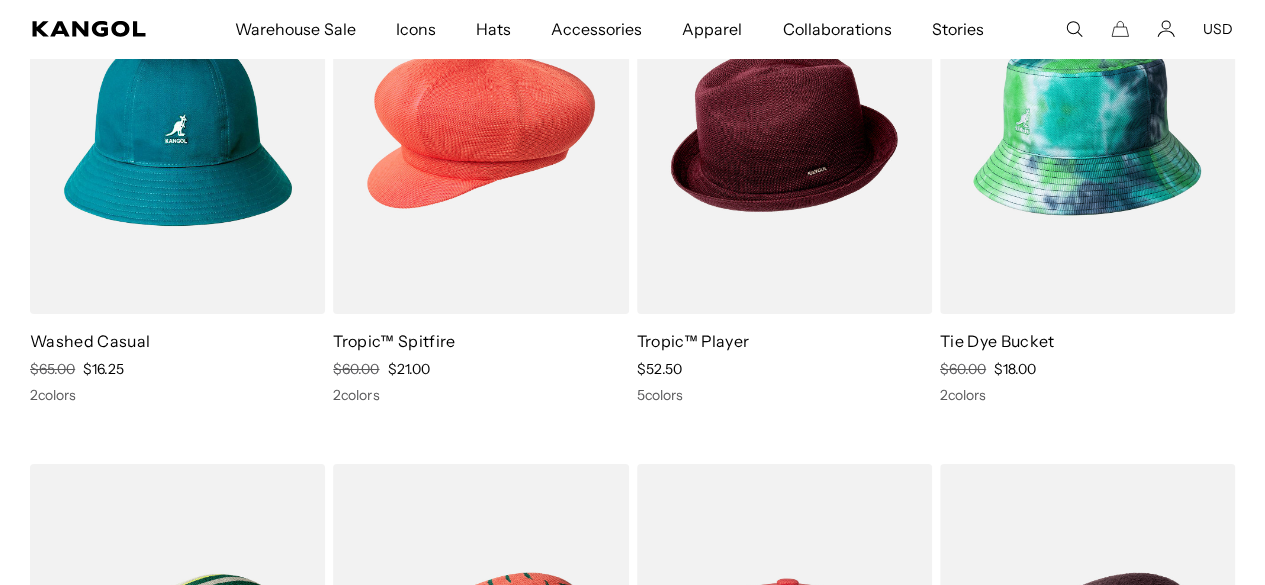 click at bounding box center [177, 128] 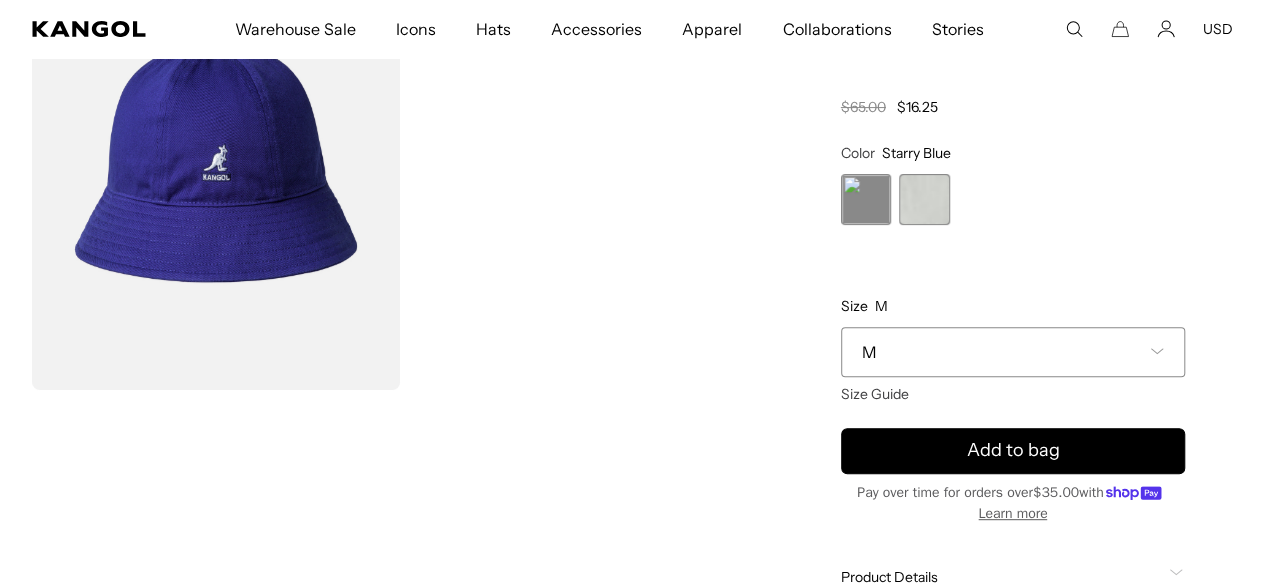 scroll, scrollTop: 0, scrollLeft: 0, axis: both 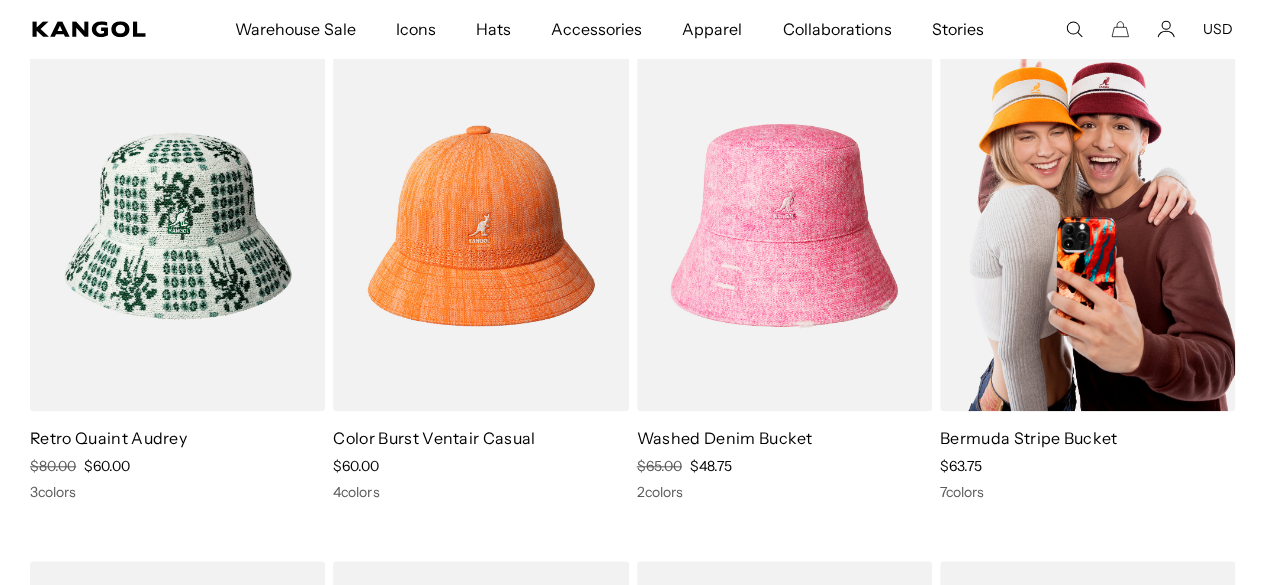 click at bounding box center [1087, 226] 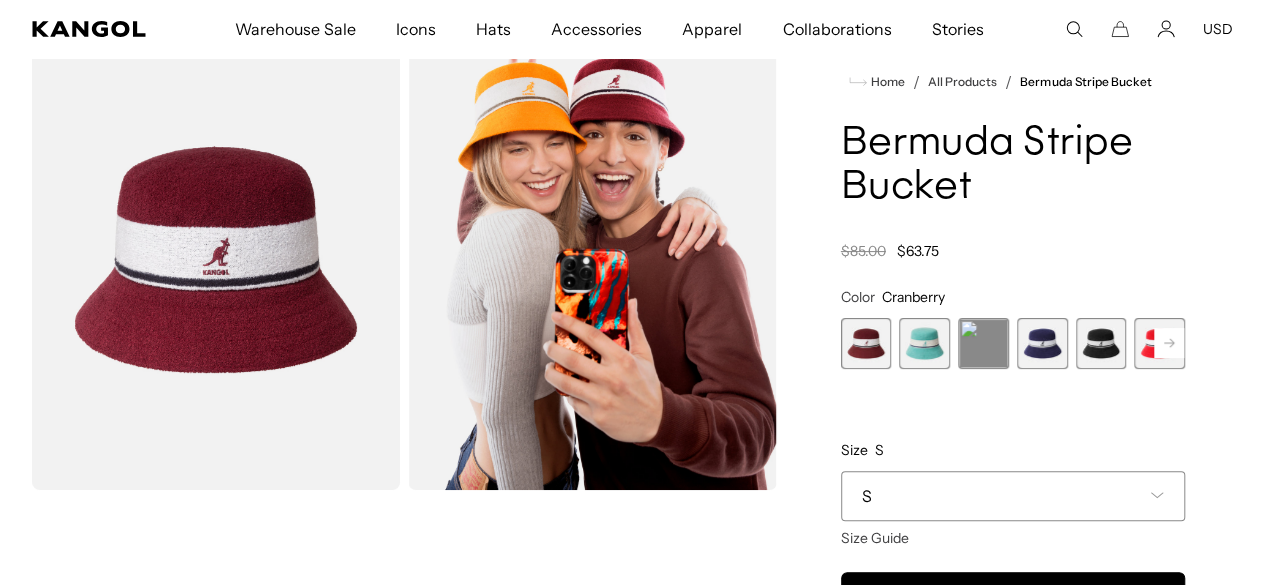 scroll, scrollTop: 0, scrollLeft: 0, axis: both 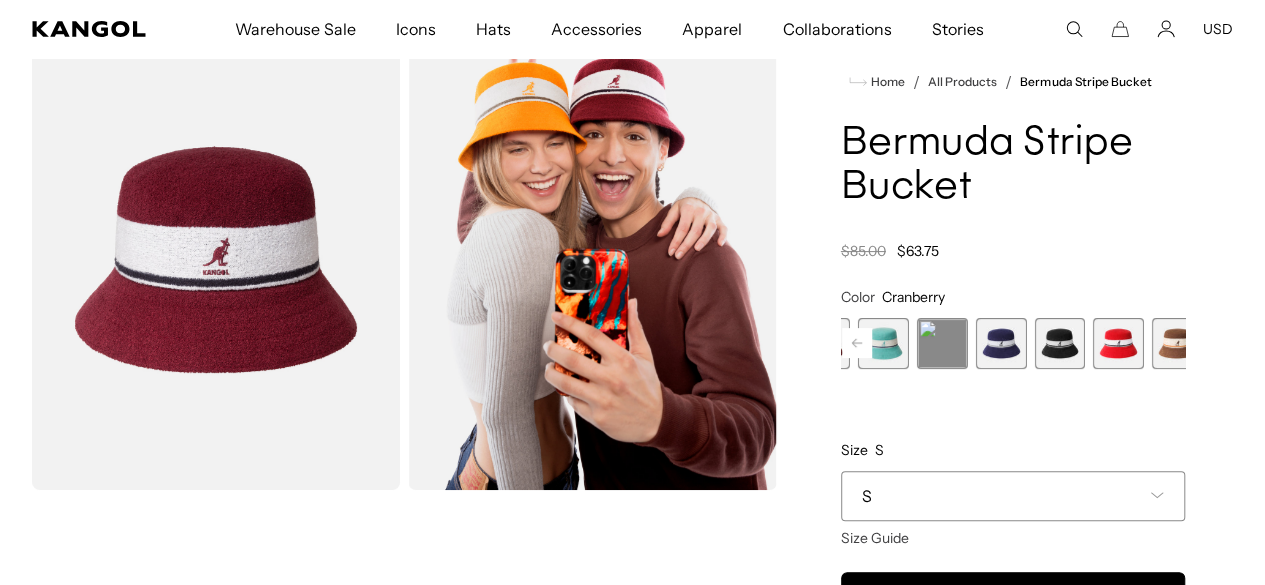 click at bounding box center [1177, 343] 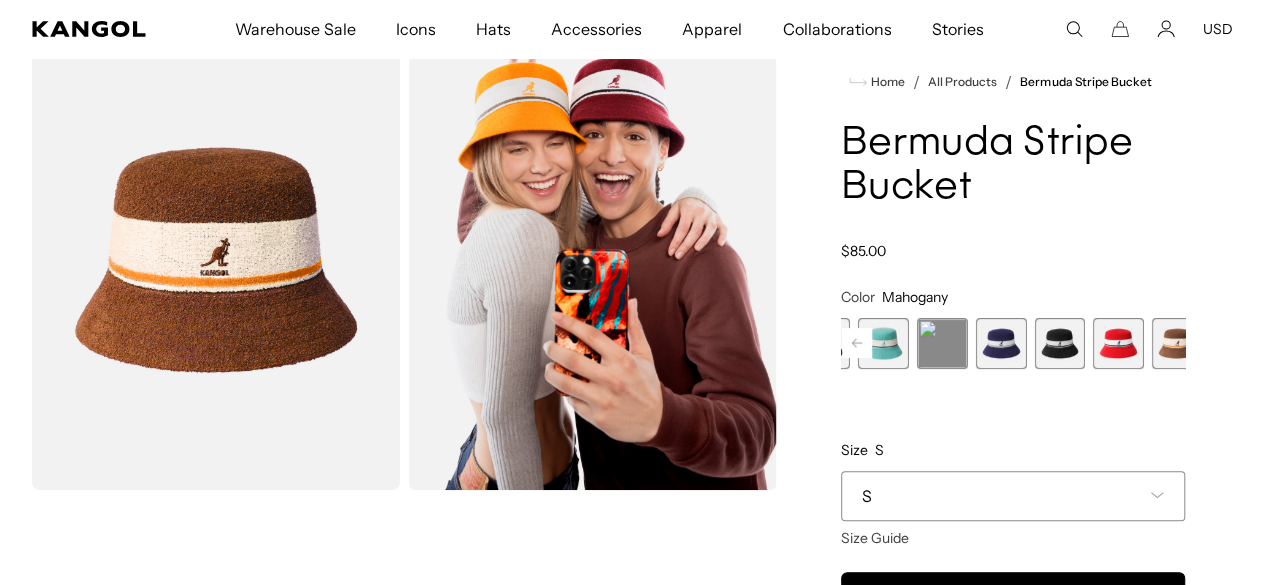 scroll, scrollTop: 0, scrollLeft: 0, axis: both 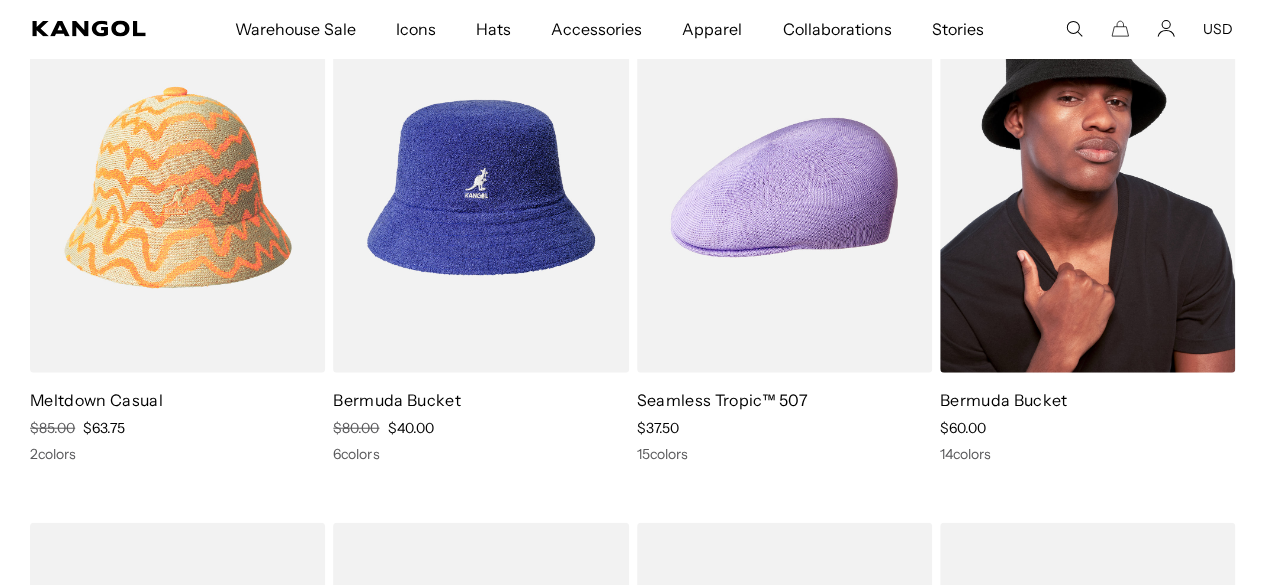 click at bounding box center (1087, 188) 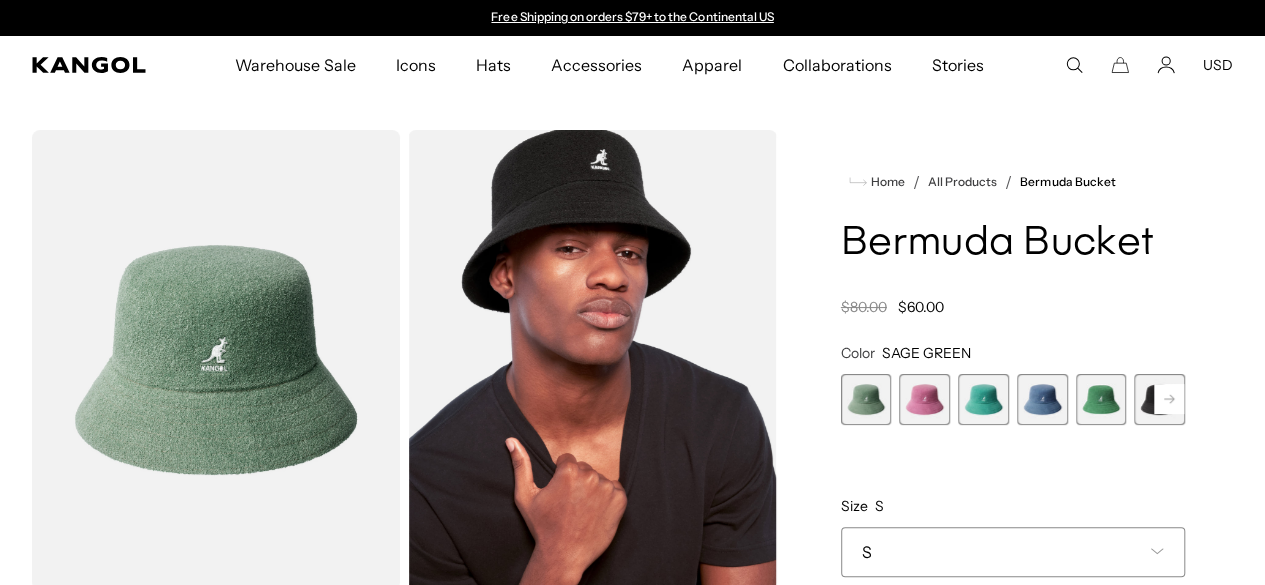 scroll, scrollTop: 0, scrollLeft: 0, axis: both 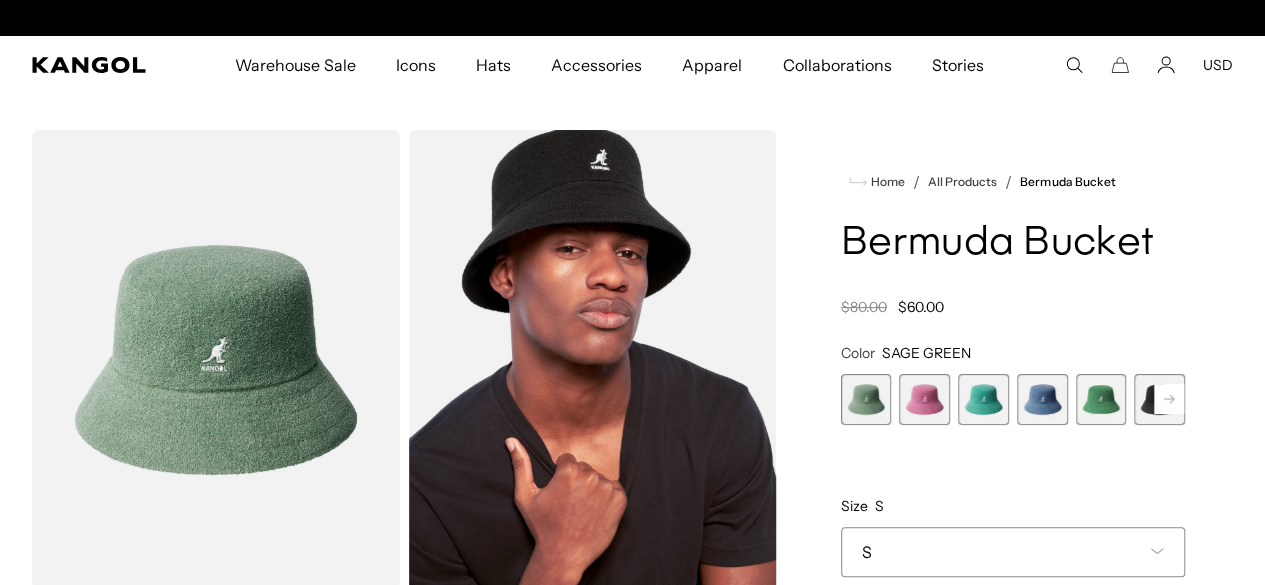 click 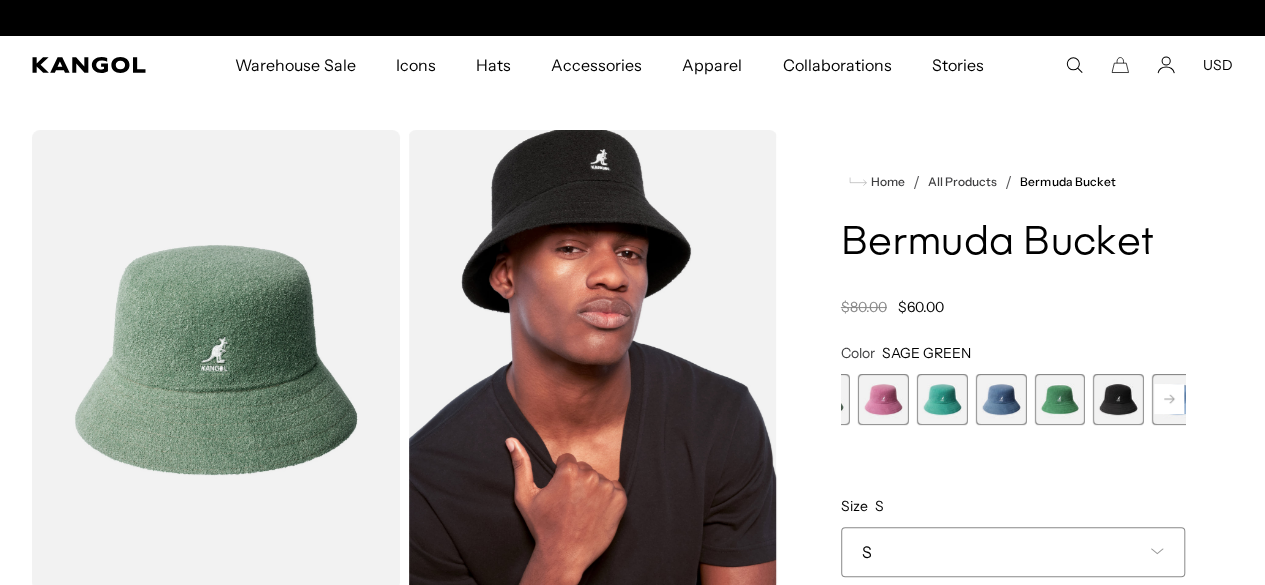 scroll, scrollTop: 0, scrollLeft: 412, axis: horizontal 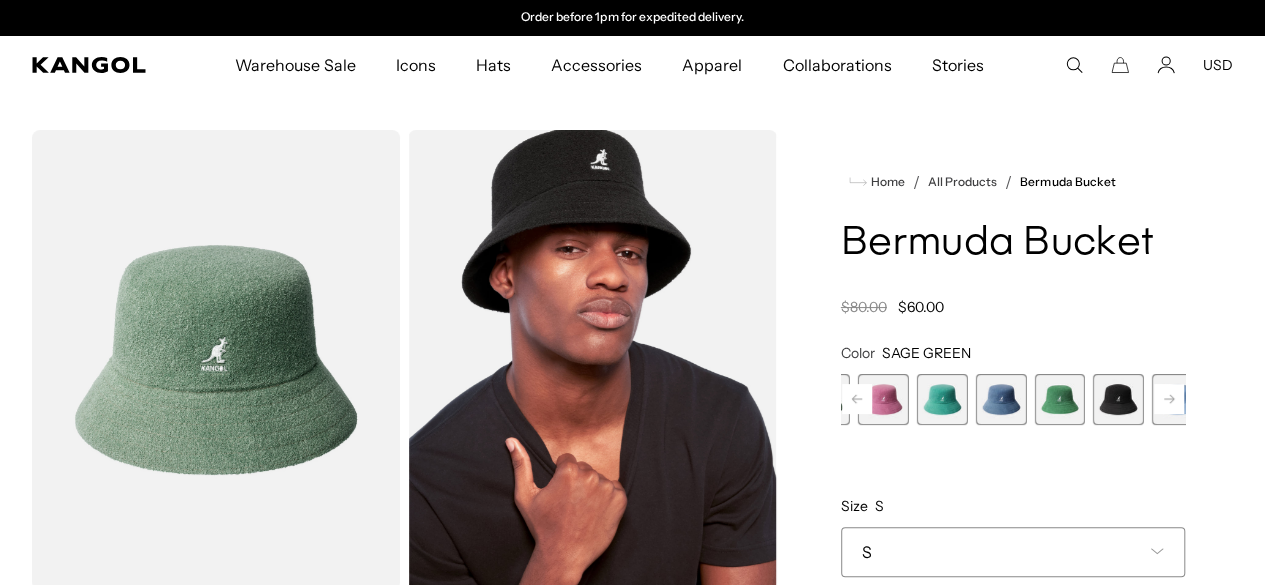 click 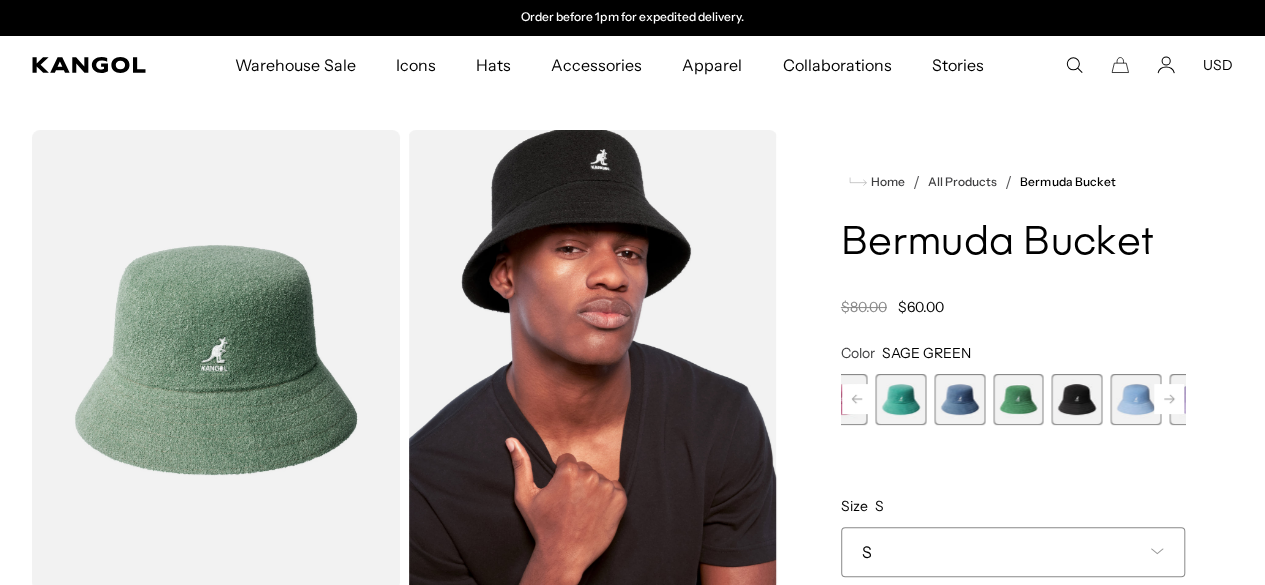 click 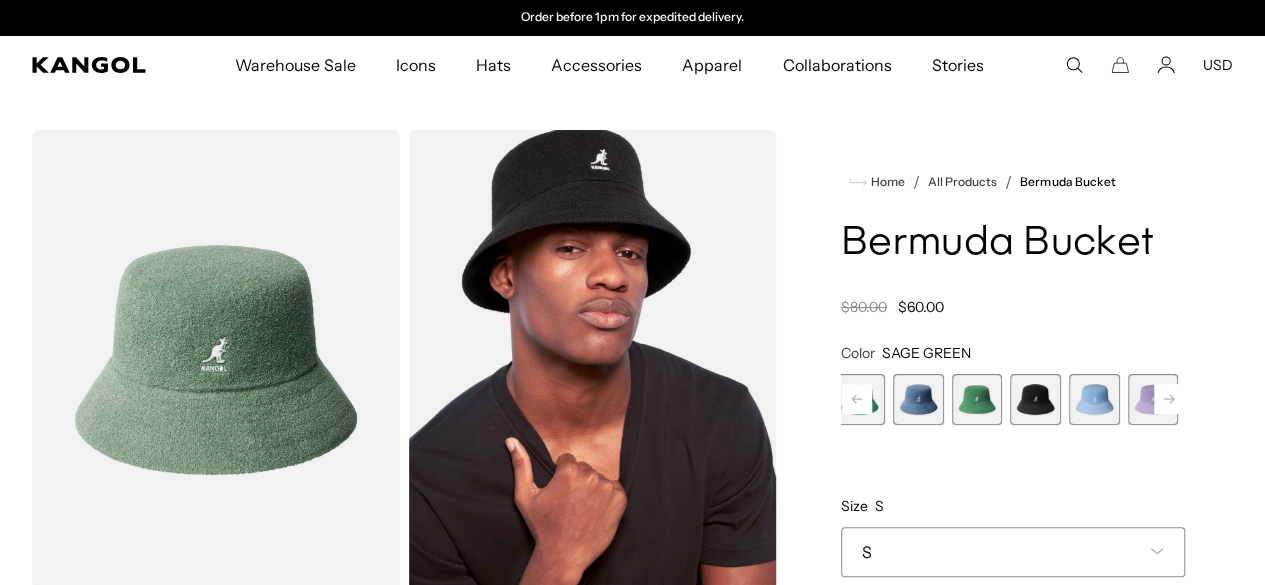 click 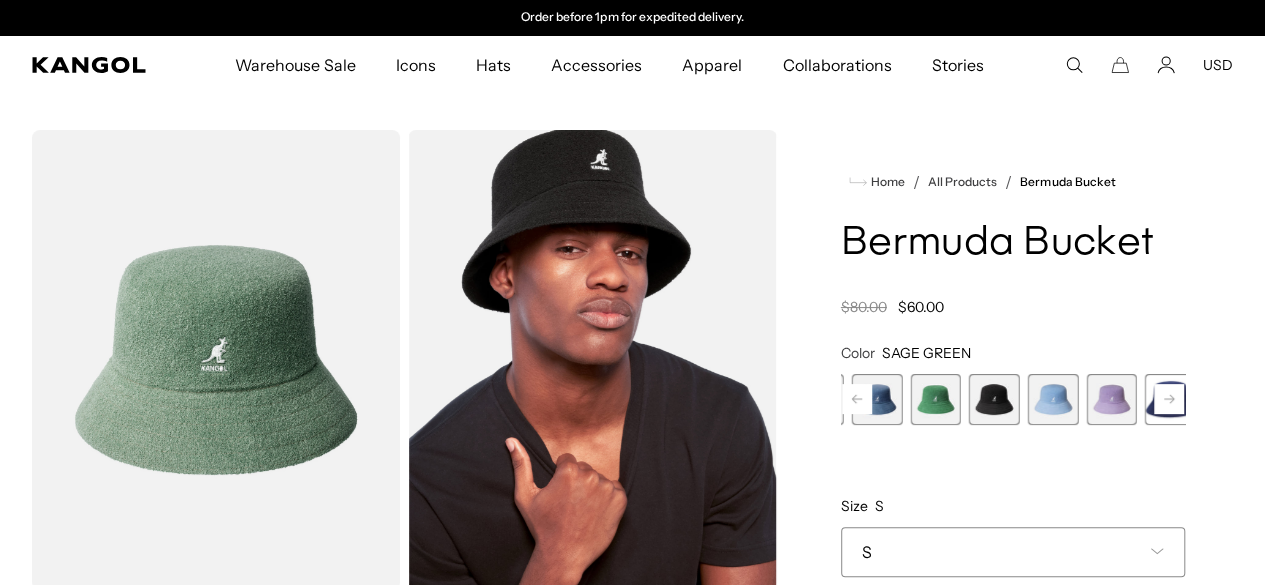 click 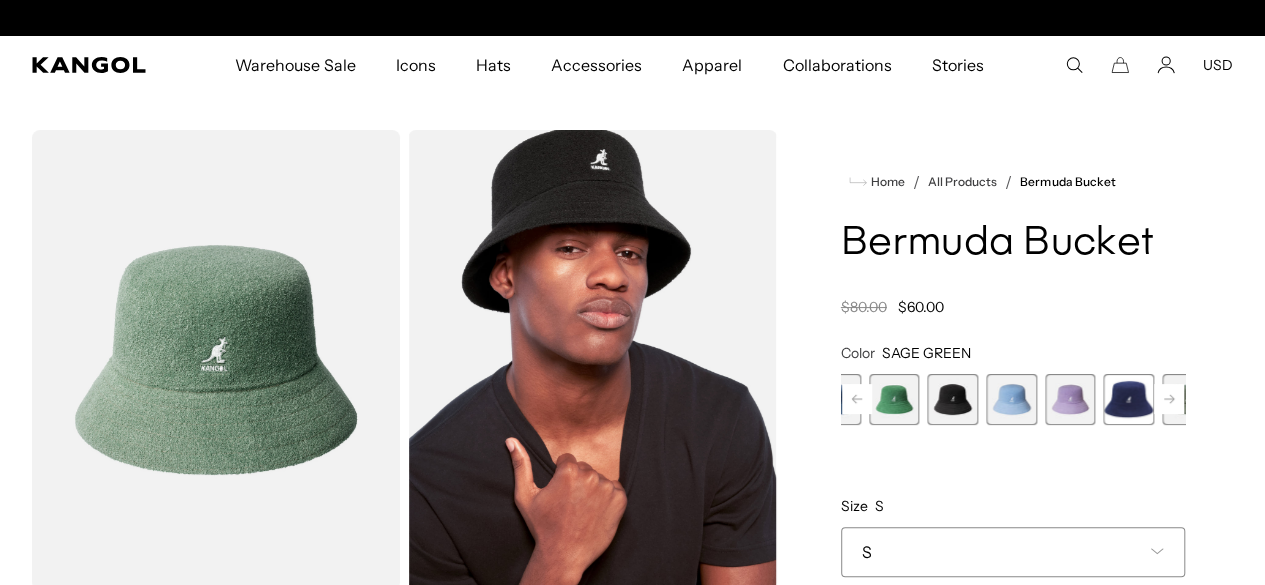 scroll, scrollTop: 0, scrollLeft: 0, axis: both 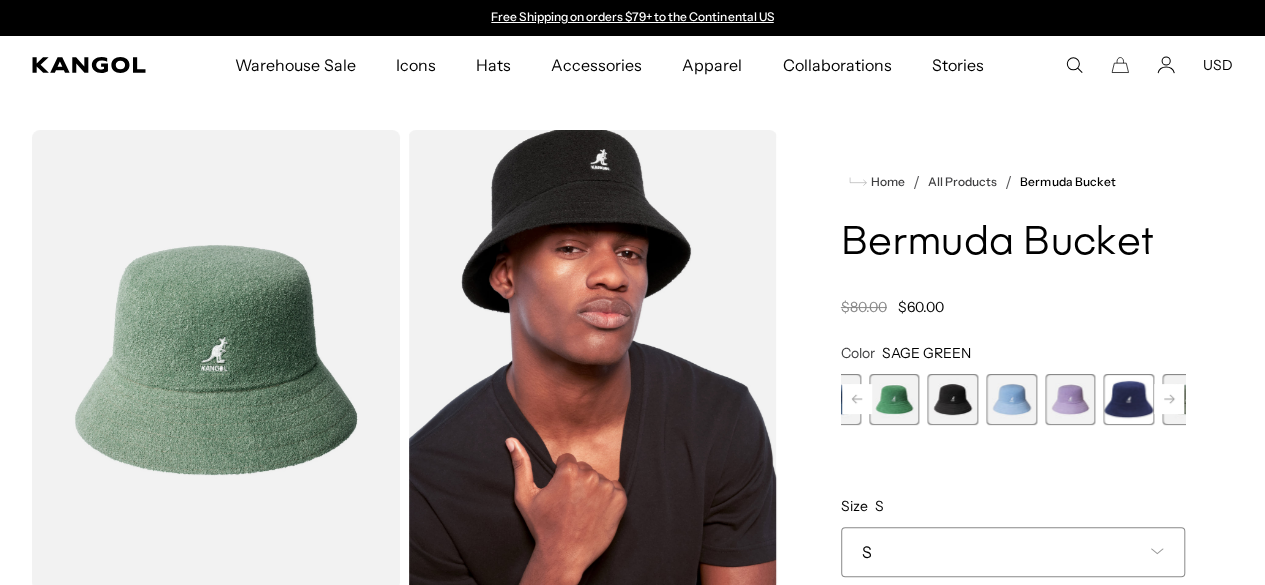 click 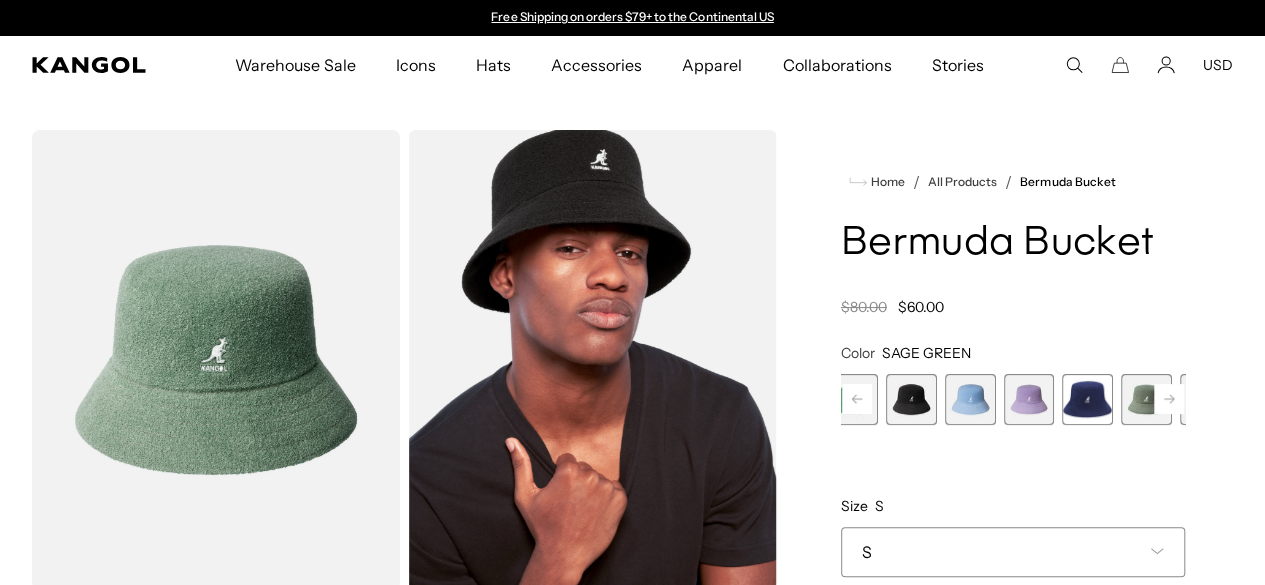 click at bounding box center [1205, 399] 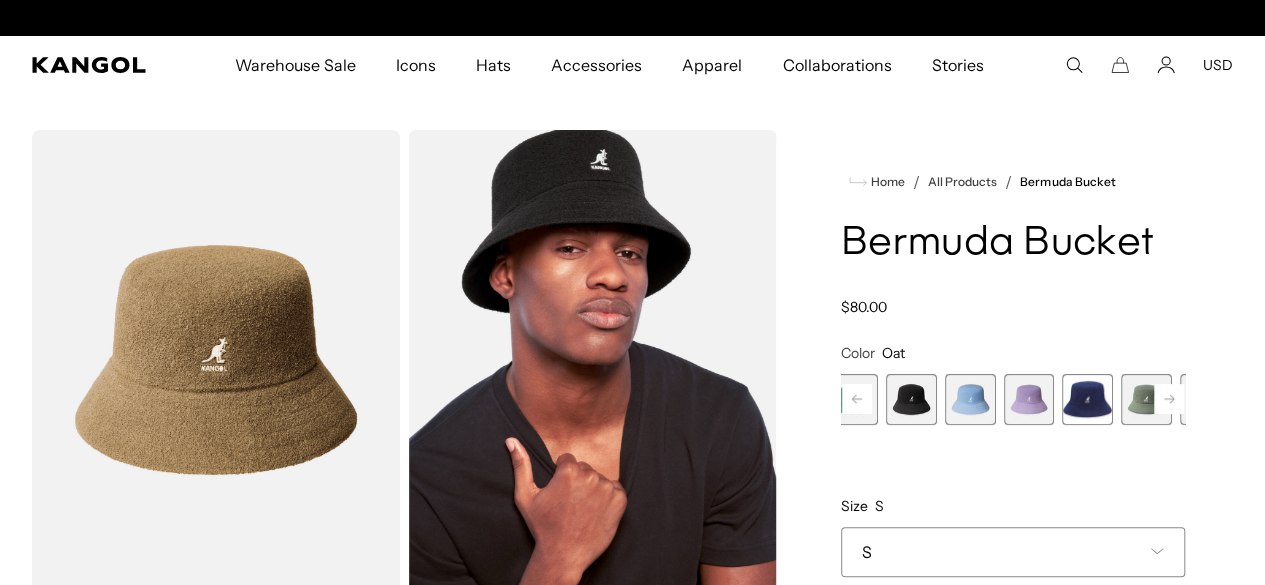 scroll, scrollTop: 0, scrollLeft: 412, axis: horizontal 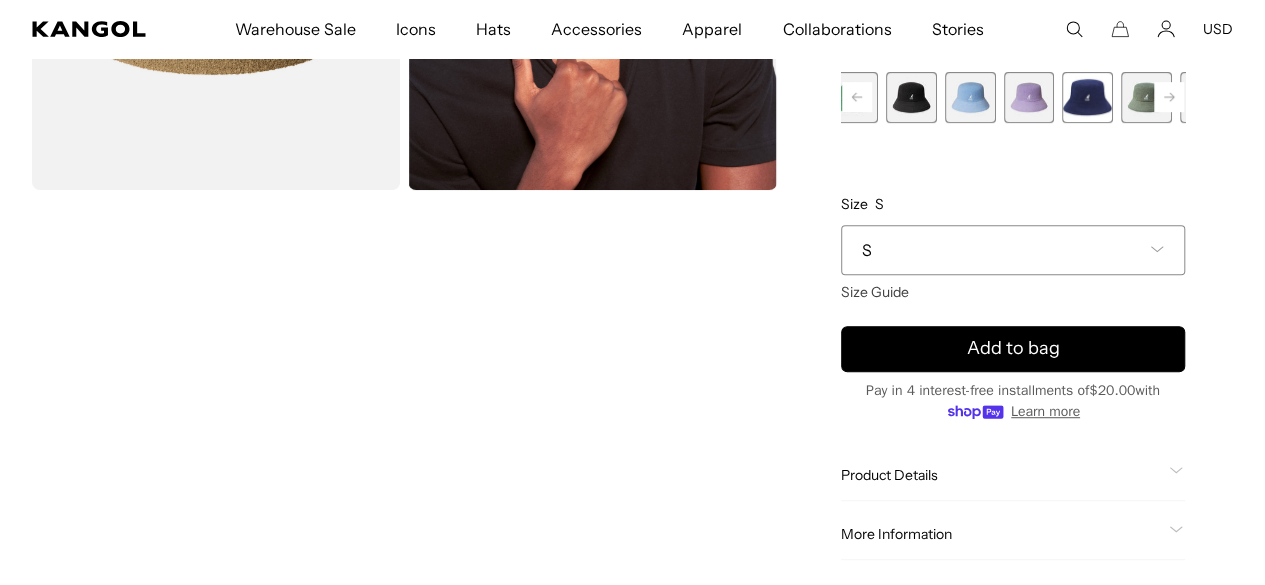 click on "S" at bounding box center (1013, 250) 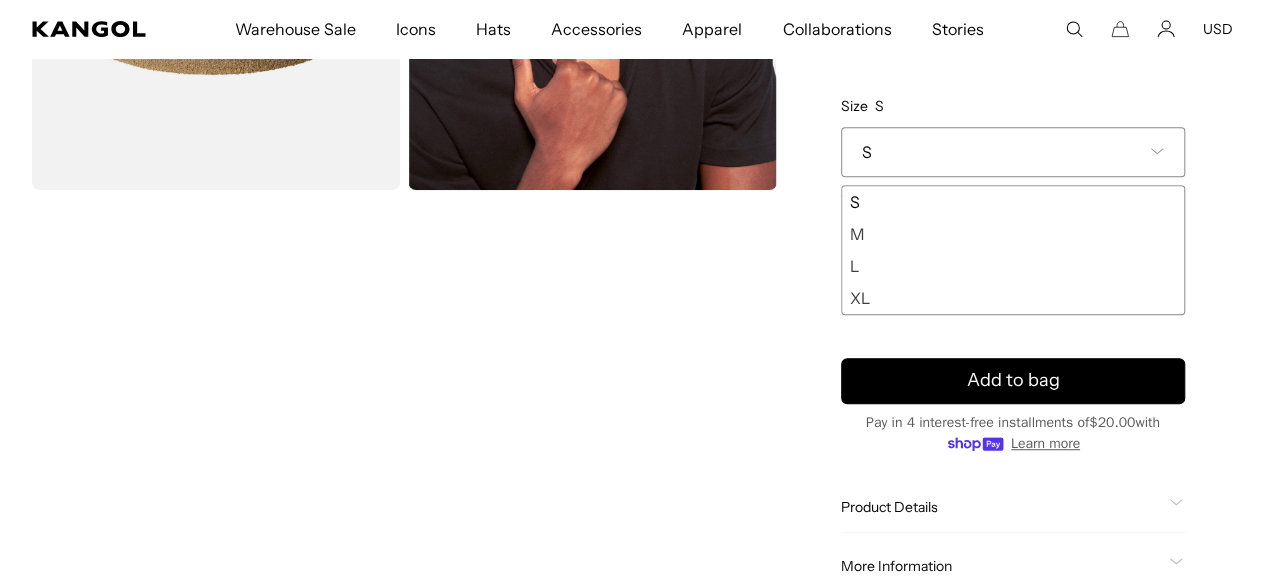 click on "L" at bounding box center (1013, 266) 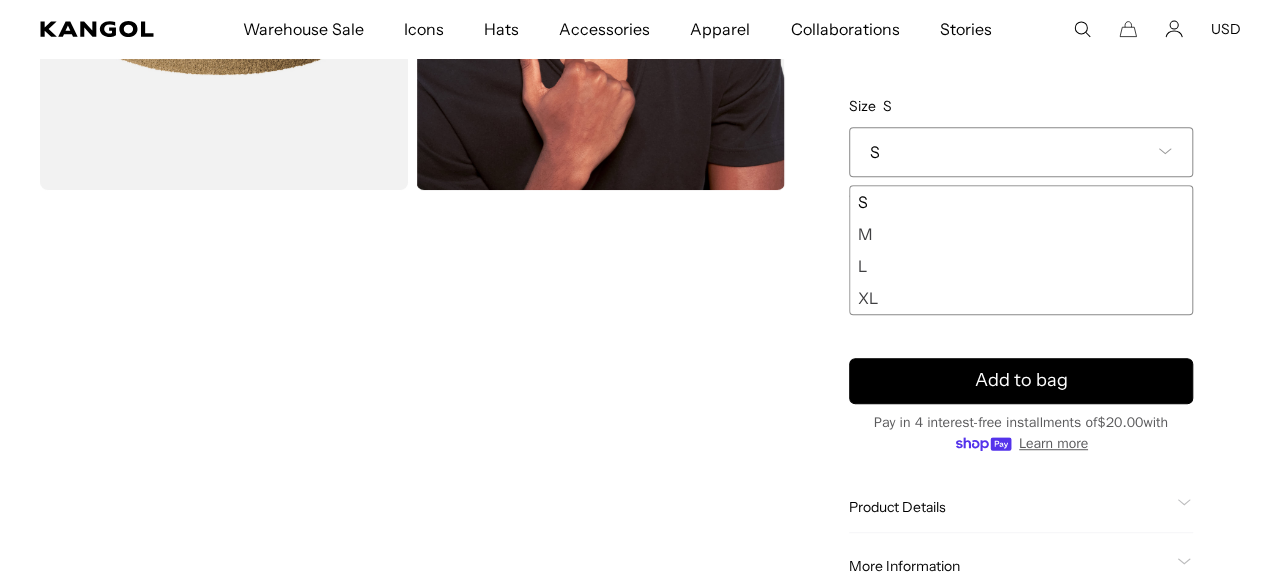 scroll, scrollTop: 0, scrollLeft: 412, axis: horizontal 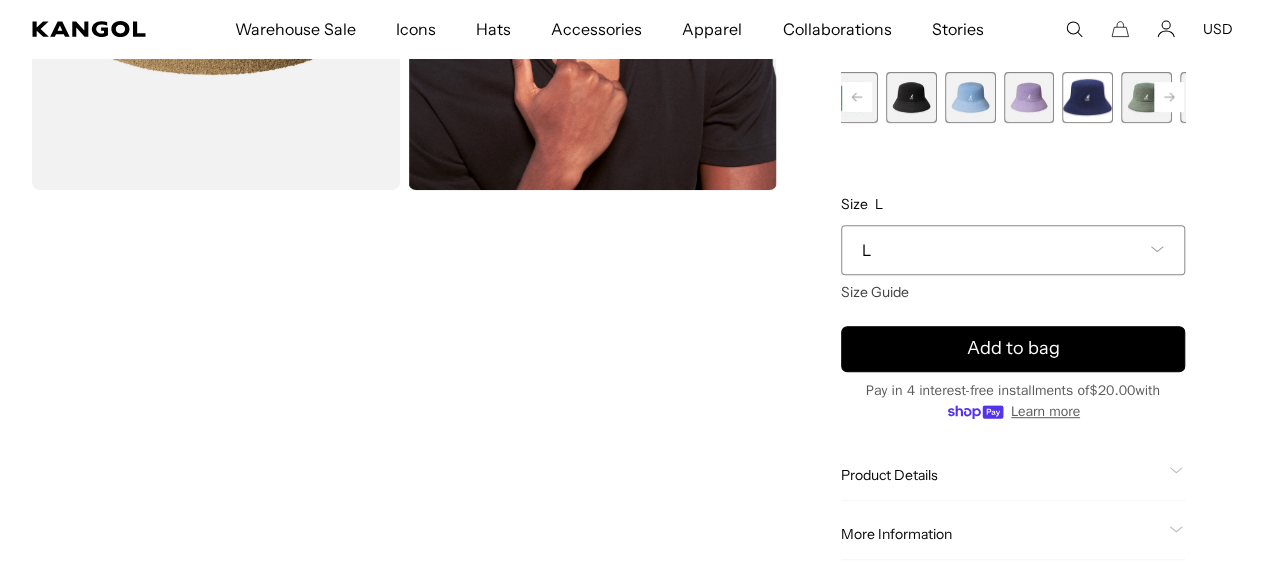 click at bounding box center [216, -40] 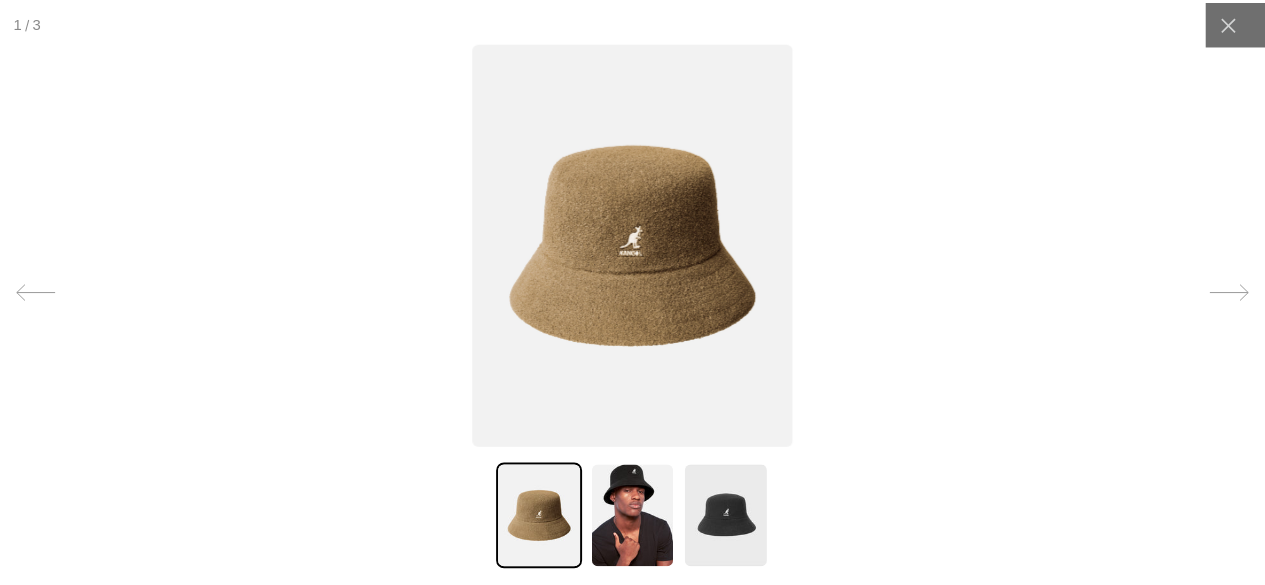 scroll, scrollTop: 0, scrollLeft: 412, axis: horizontal 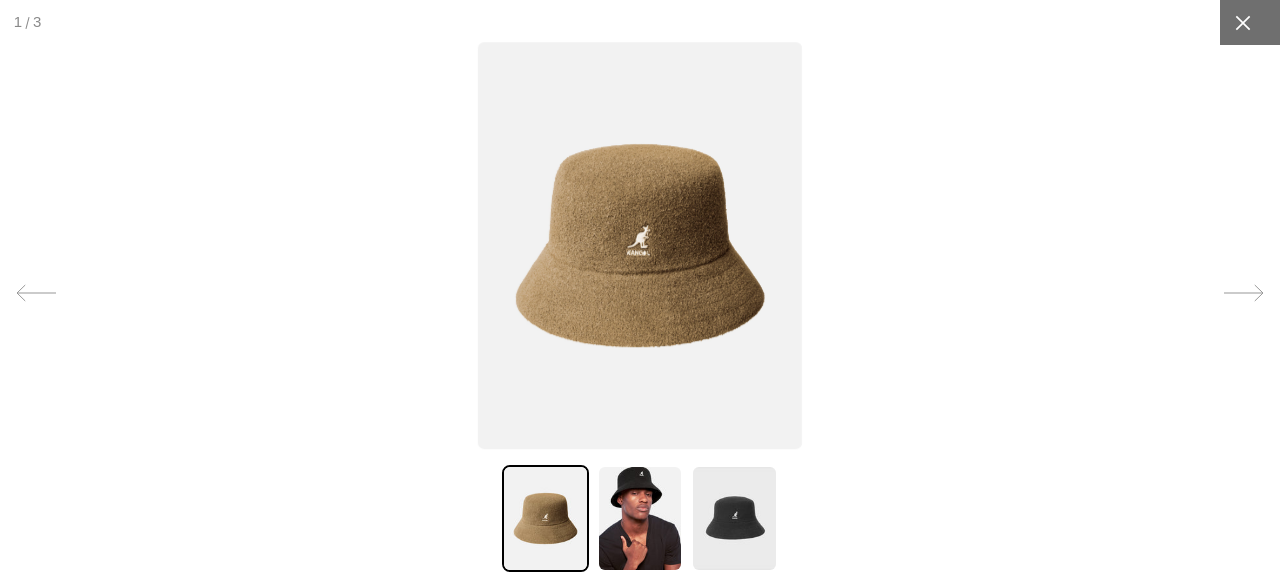 click 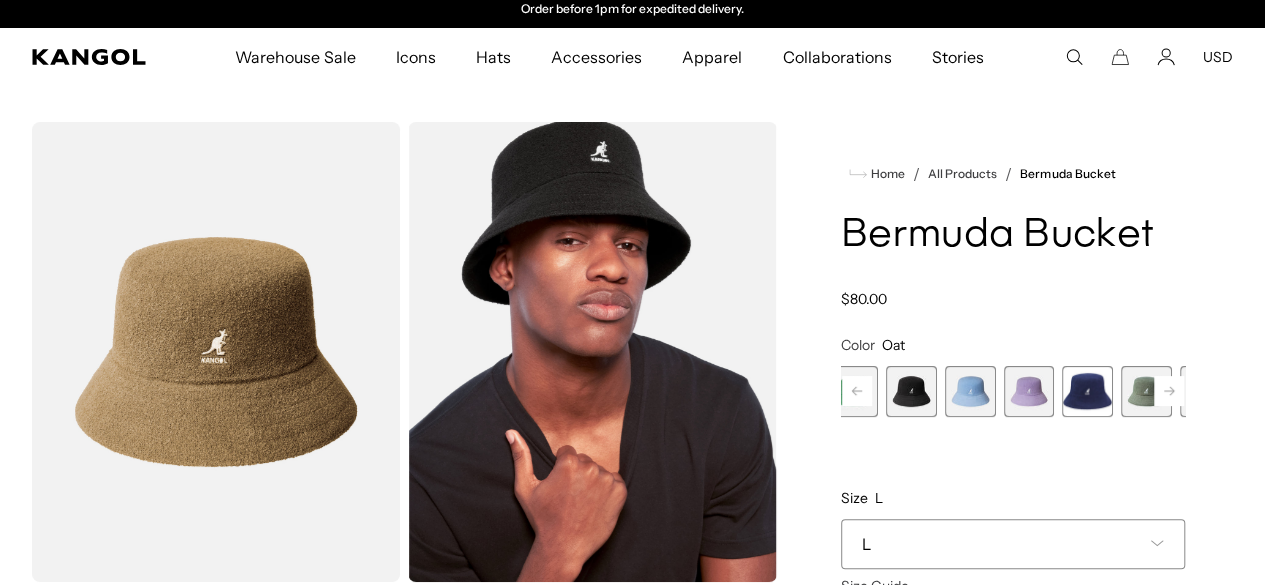 scroll, scrollTop: 100, scrollLeft: 0, axis: vertical 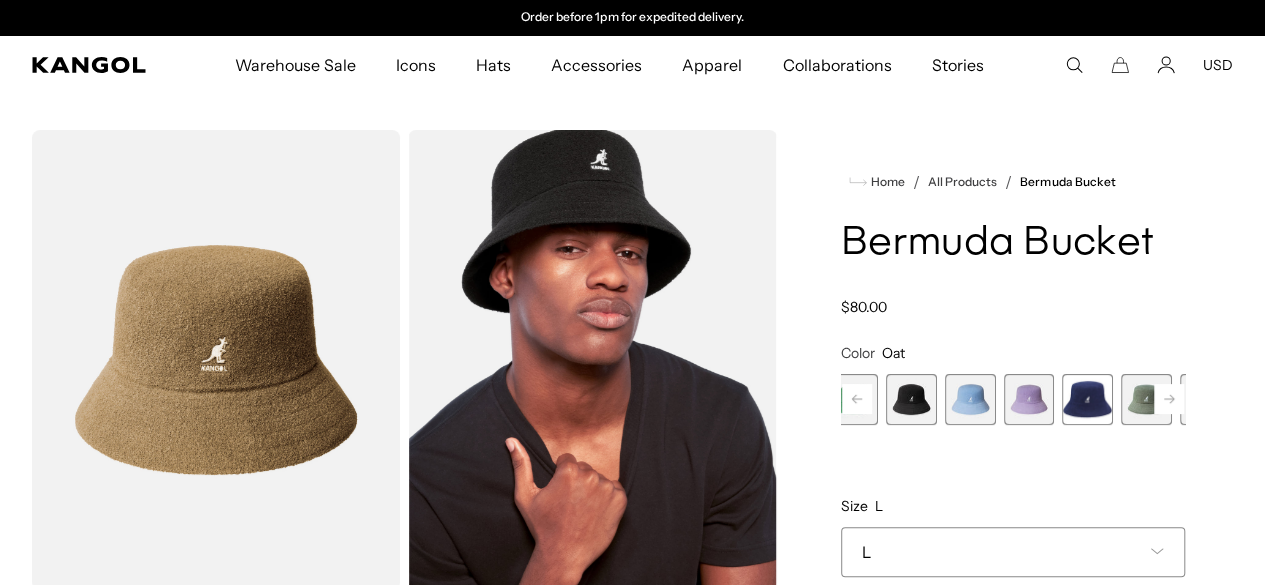 click at bounding box center (216, 360) 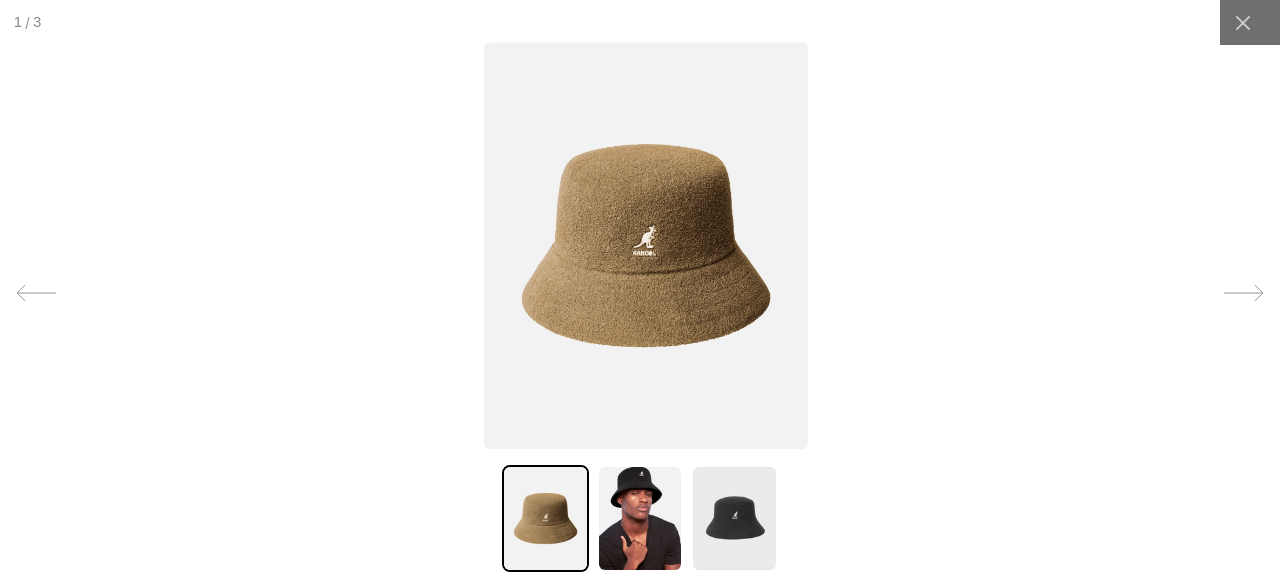 drag, startPoint x: 1016, startPoint y: 221, endPoint x: 1090, endPoint y: 264, distance: 85.58621 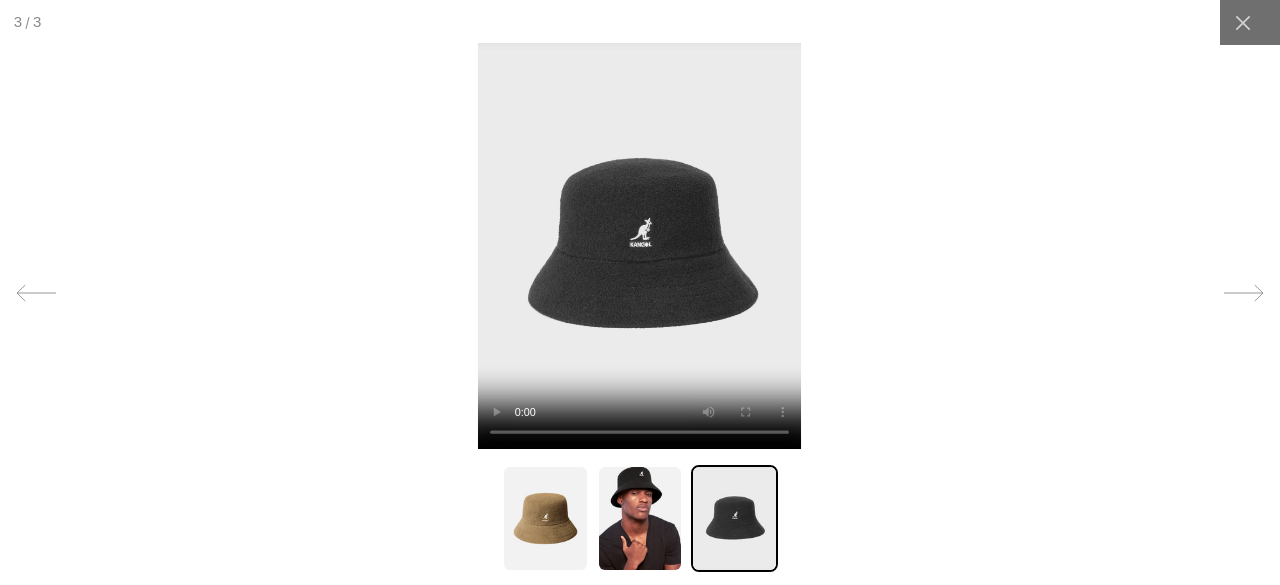 scroll, scrollTop: 0, scrollLeft: 0, axis: both 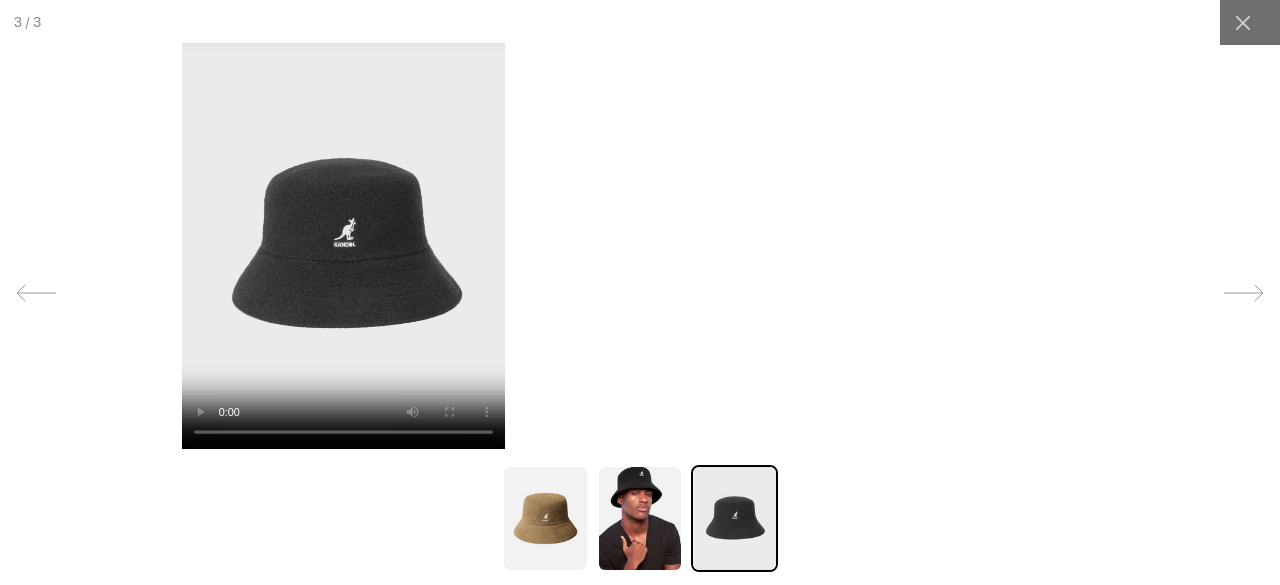 drag, startPoint x: 680, startPoint y: 325, endPoint x: 354, endPoint y: 354, distance: 327.28732 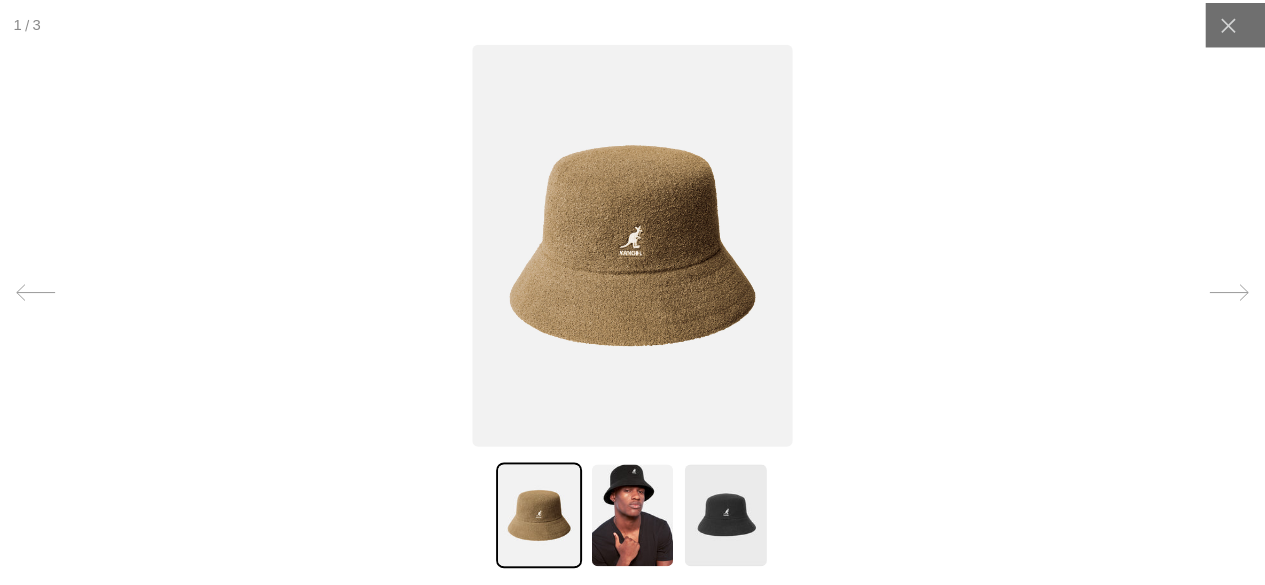 scroll, scrollTop: 0, scrollLeft: 412, axis: horizontal 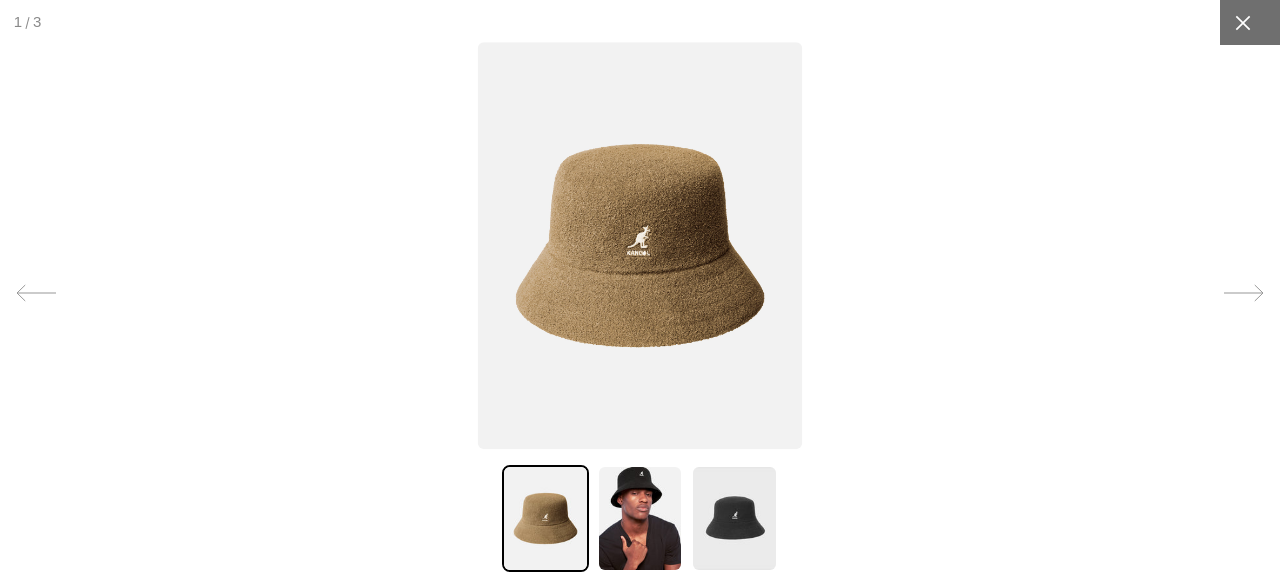 click 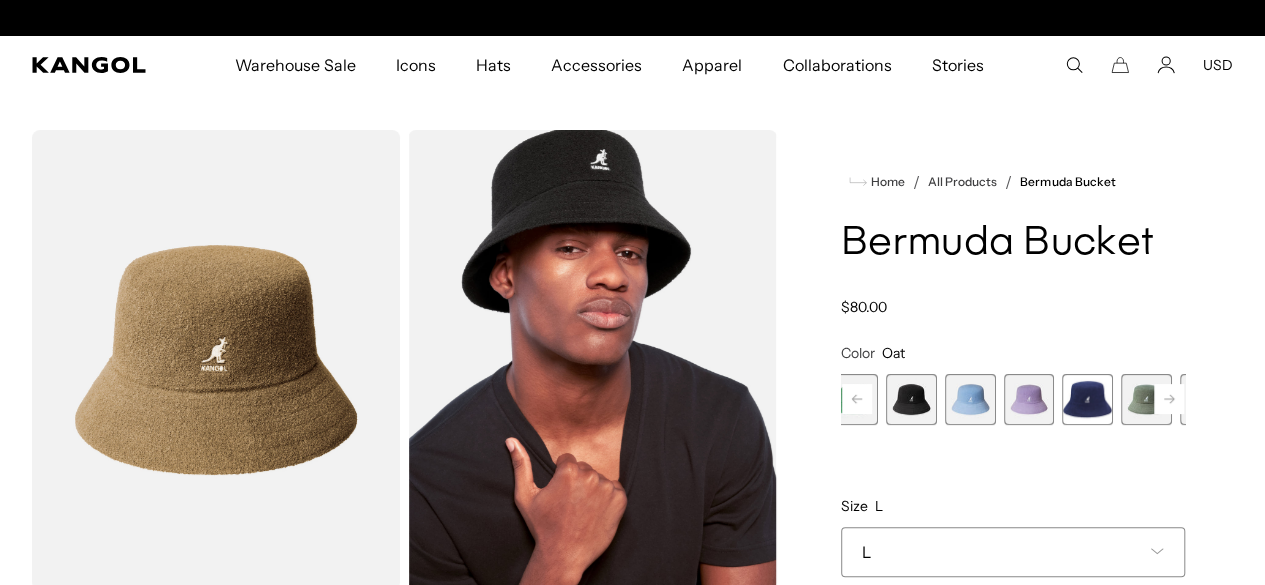 scroll, scrollTop: 0, scrollLeft: 0, axis: both 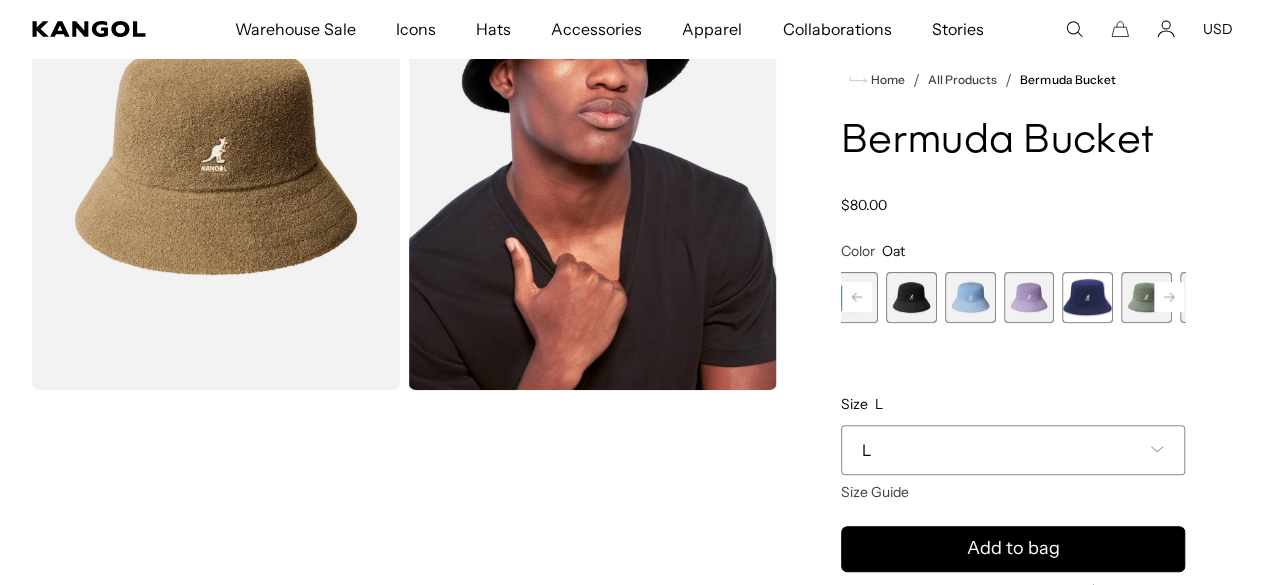 click on "L" at bounding box center [1013, 450] 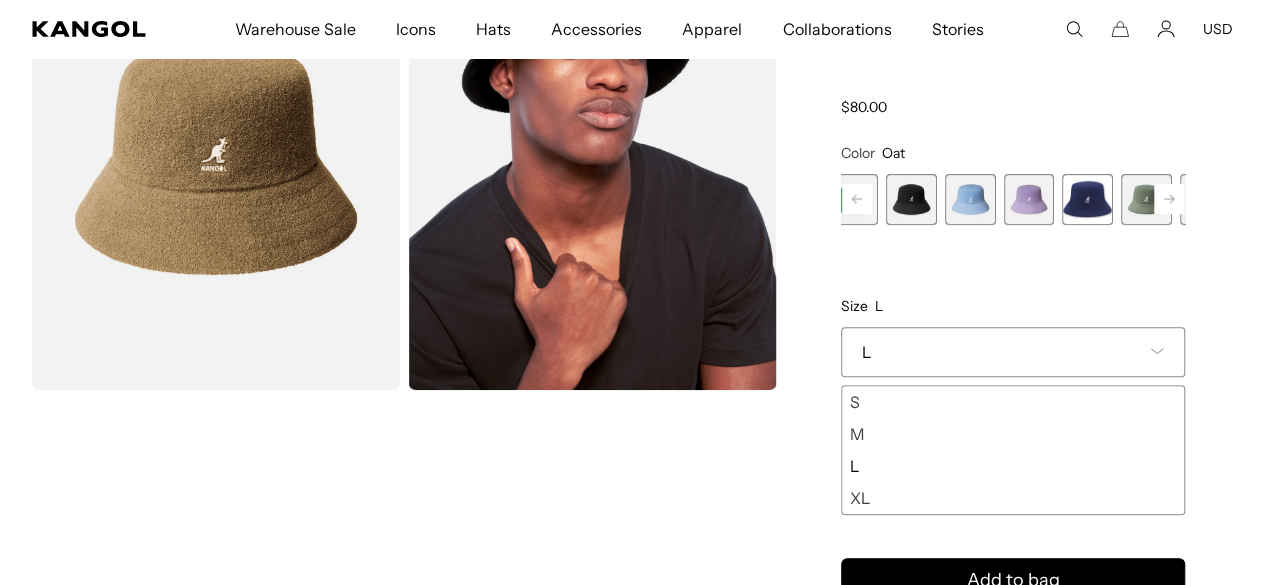 click on "M" at bounding box center (1013, 434) 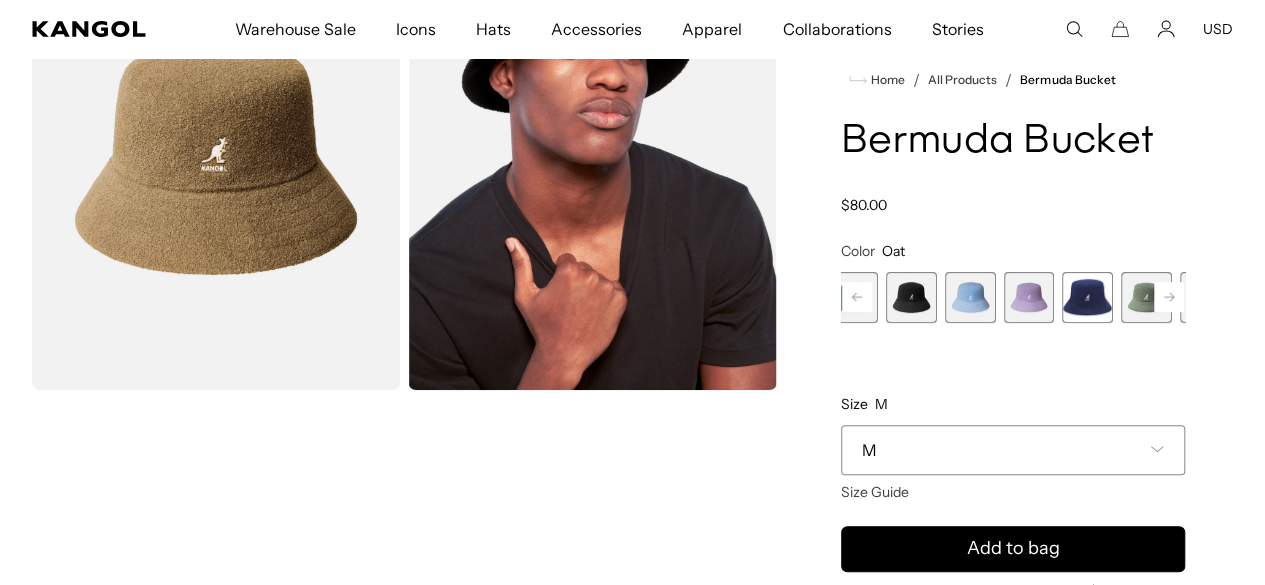 scroll, scrollTop: 0, scrollLeft: 412, axis: horizontal 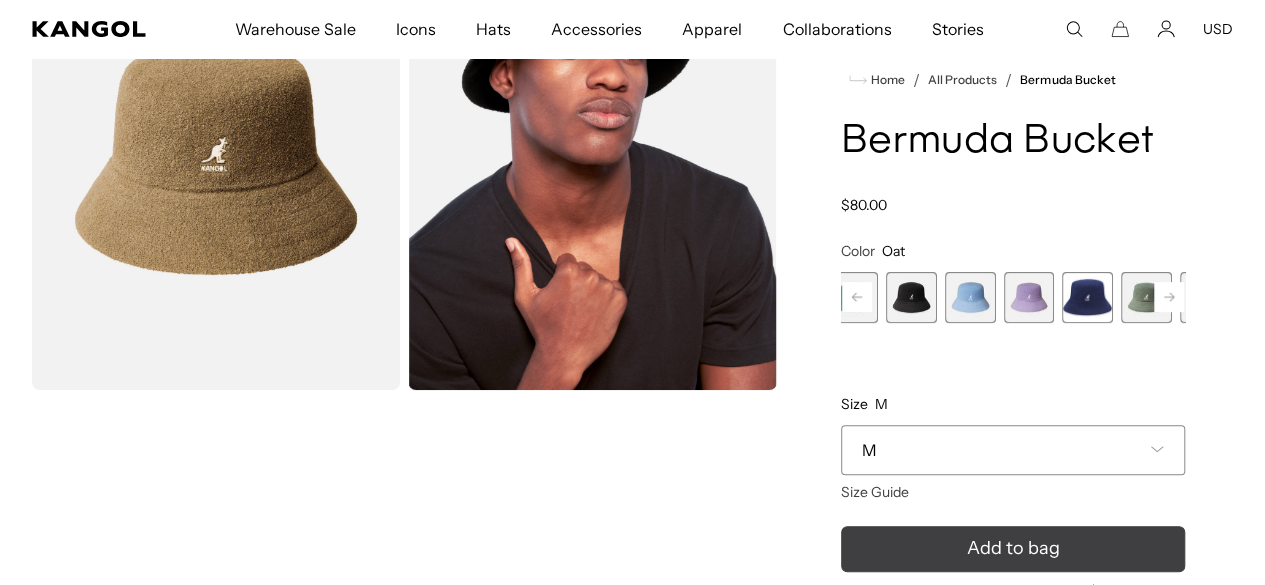 click 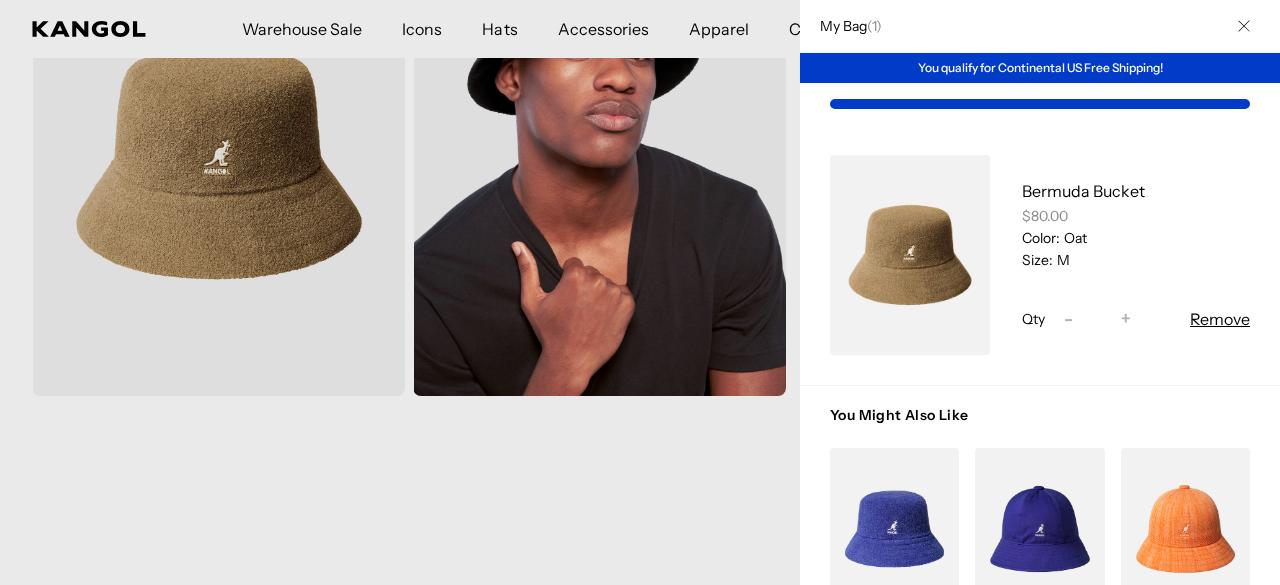 scroll, scrollTop: 0, scrollLeft: 412, axis: horizontal 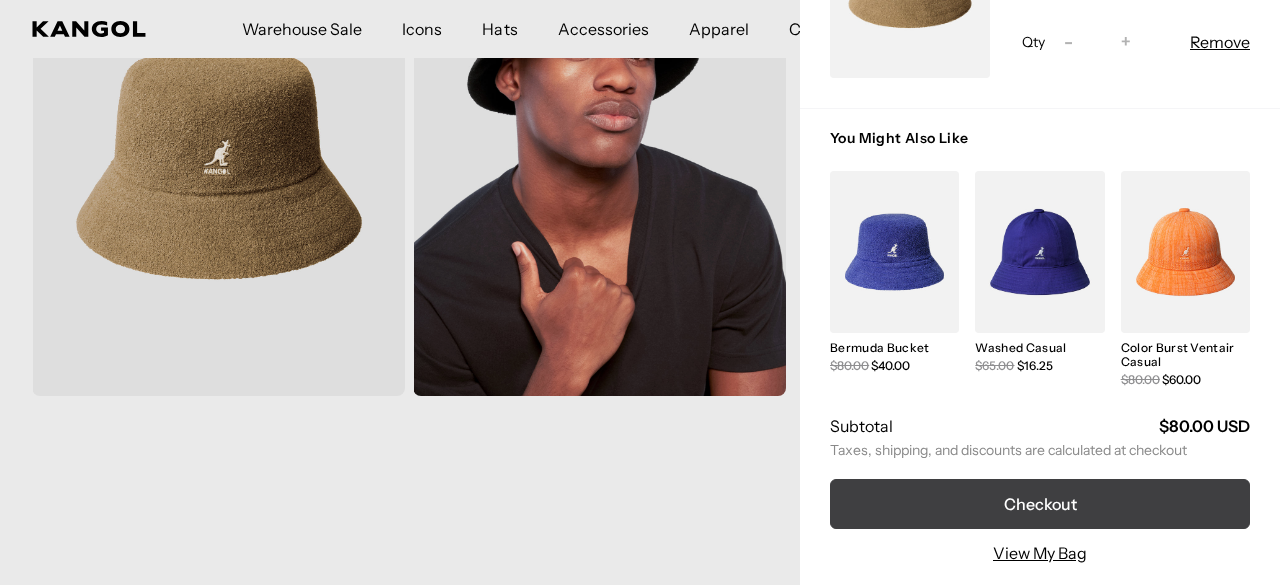 click on "Checkout" at bounding box center [1040, 504] 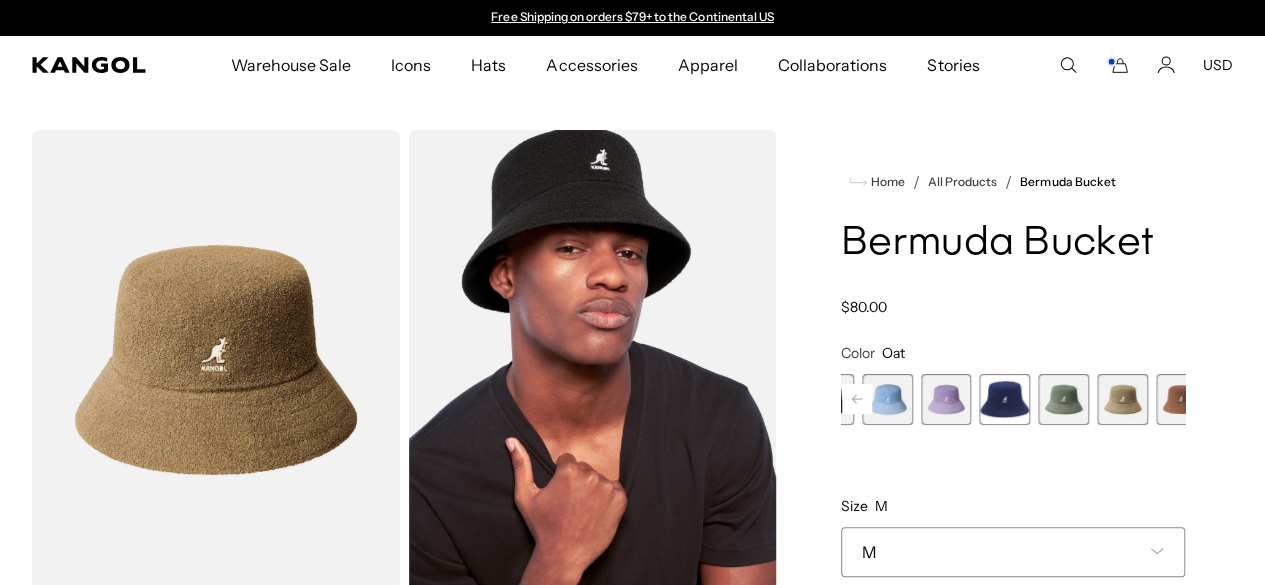 scroll, scrollTop: 0, scrollLeft: 0, axis: both 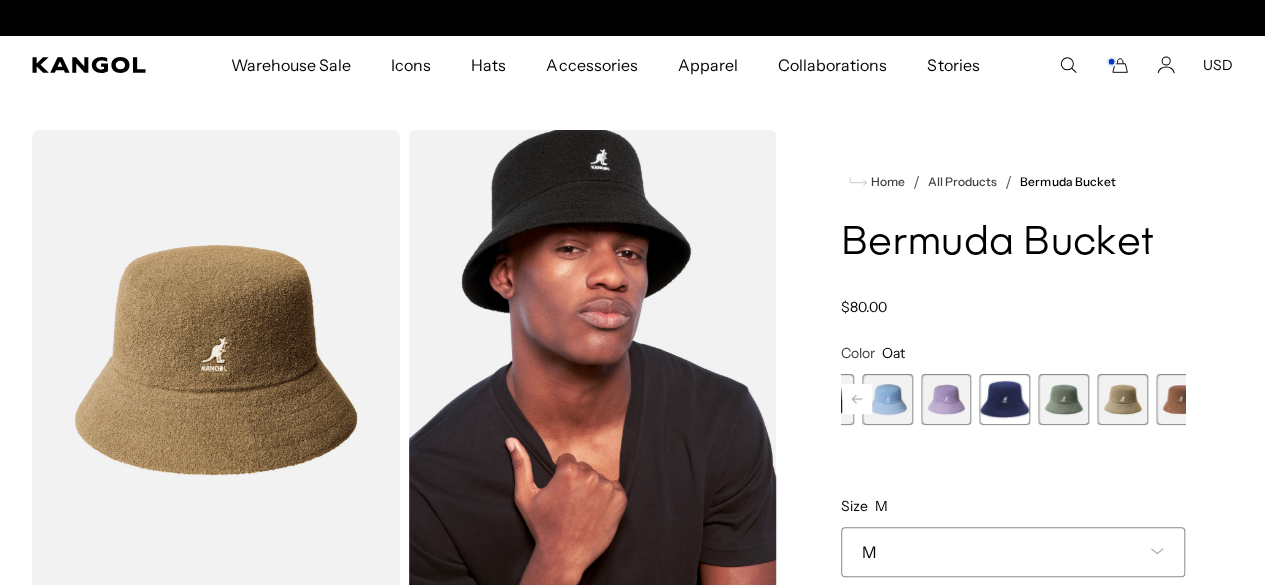 click 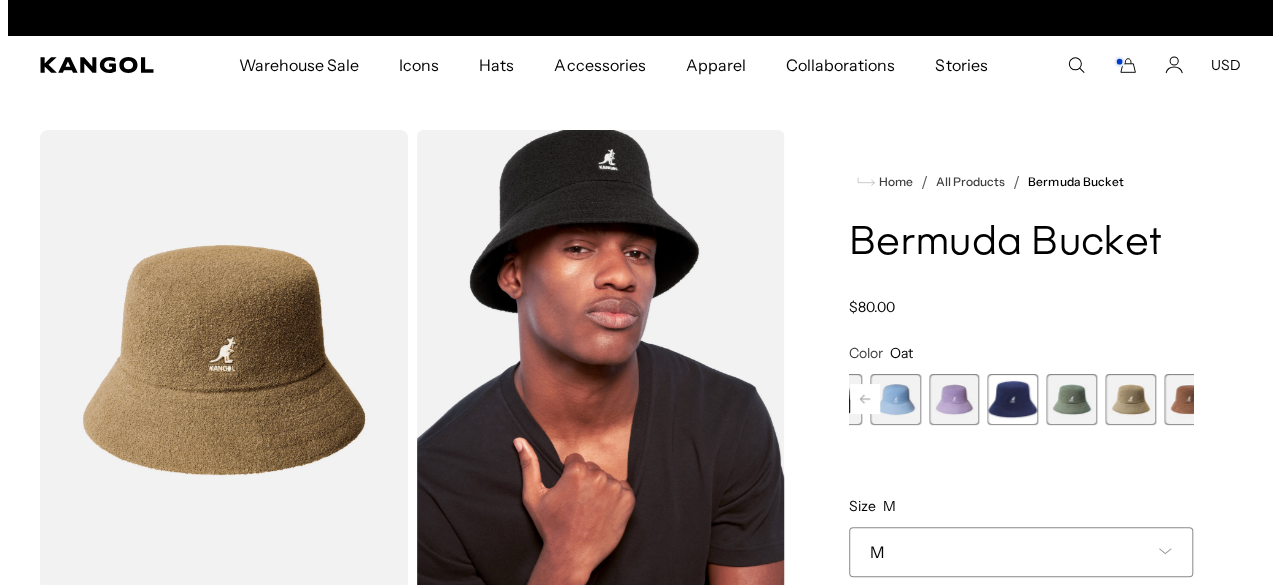 scroll, scrollTop: 0, scrollLeft: 412, axis: horizontal 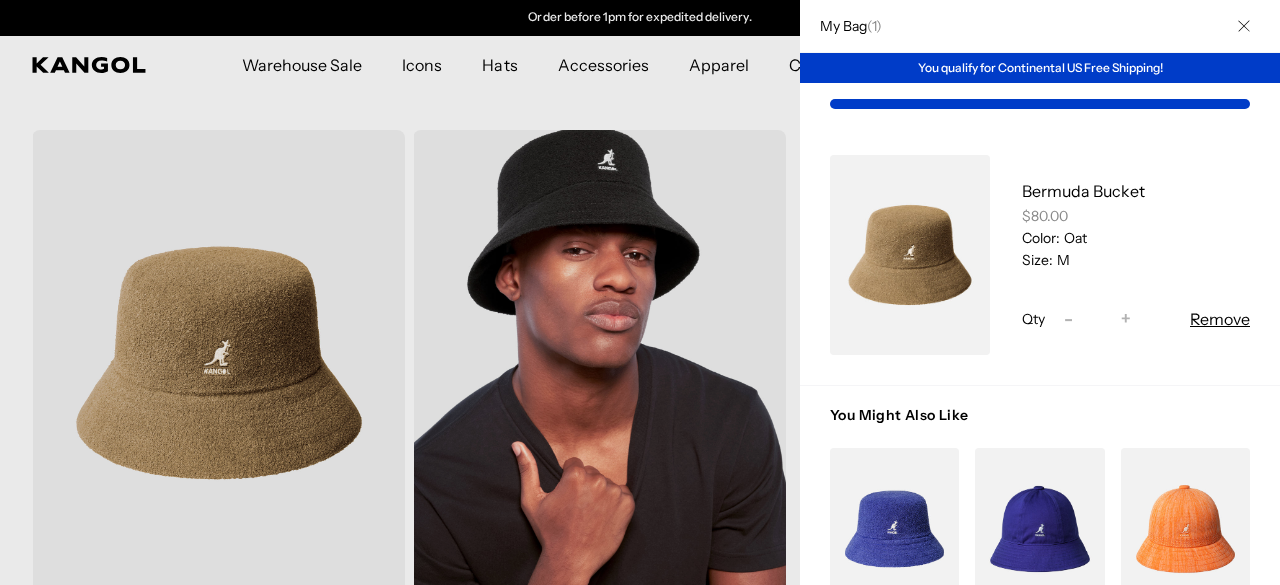 click on "Remove" at bounding box center (1220, 319) 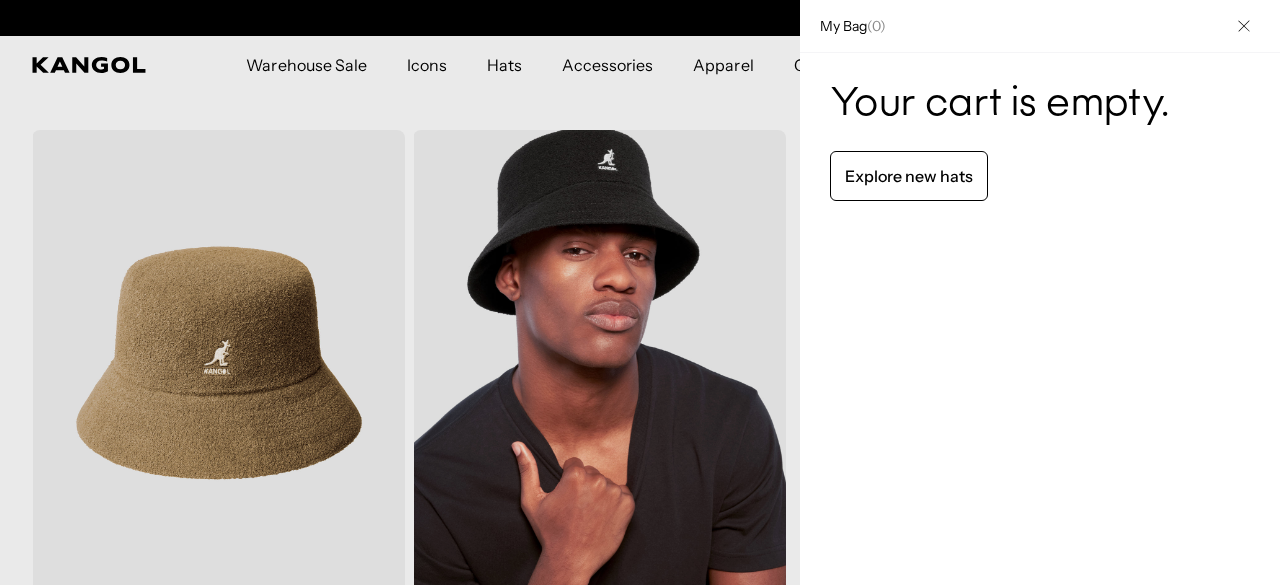 scroll, scrollTop: 0, scrollLeft: 0, axis: both 